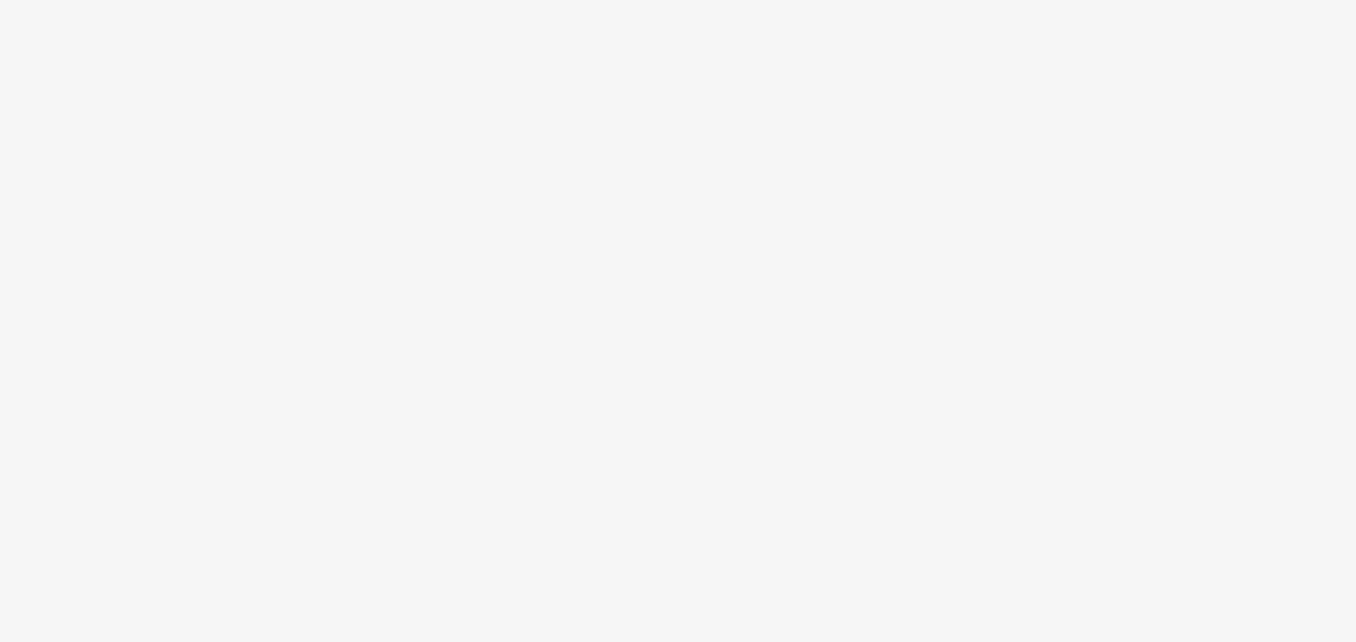 scroll, scrollTop: 0, scrollLeft: 0, axis: both 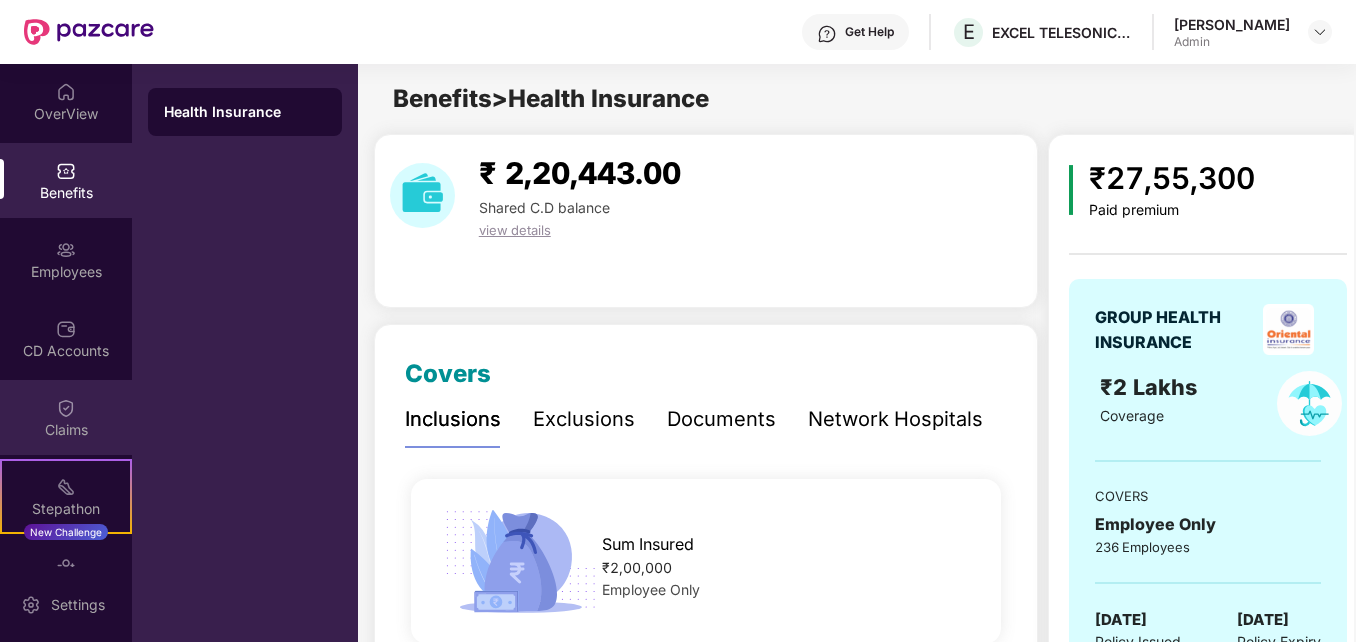 click on "Claims" at bounding box center [66, 417] 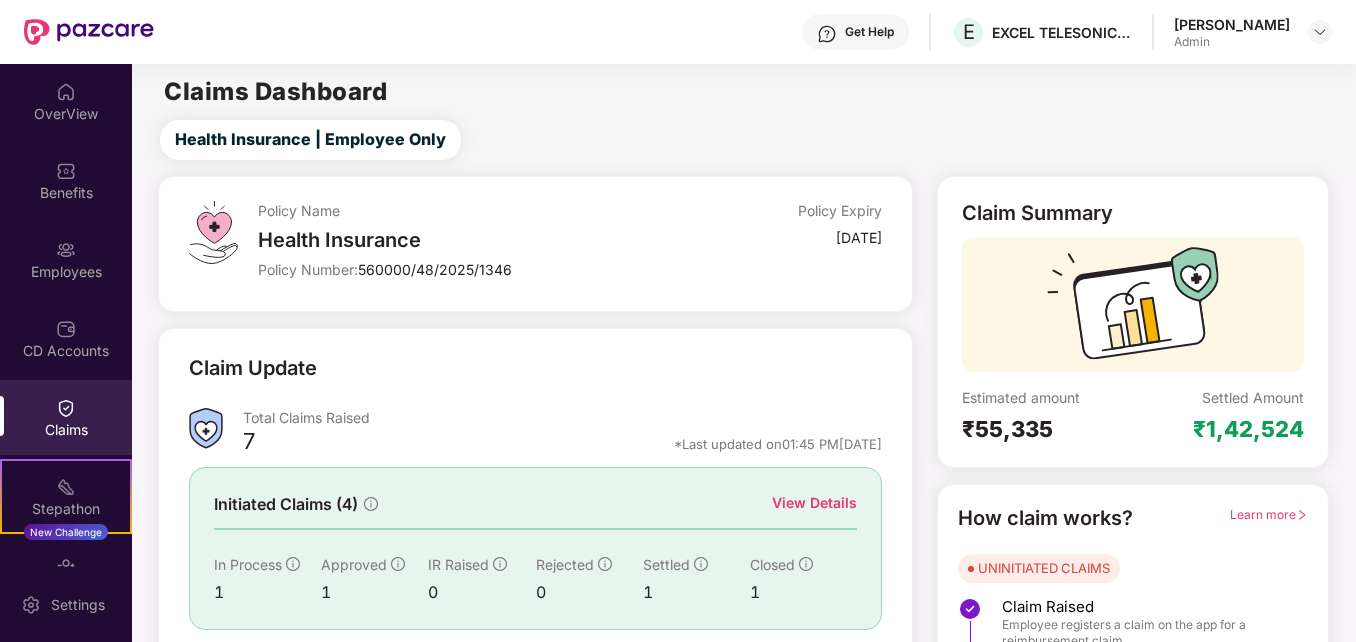 click on "Claims" at bounding box center [66, 417] 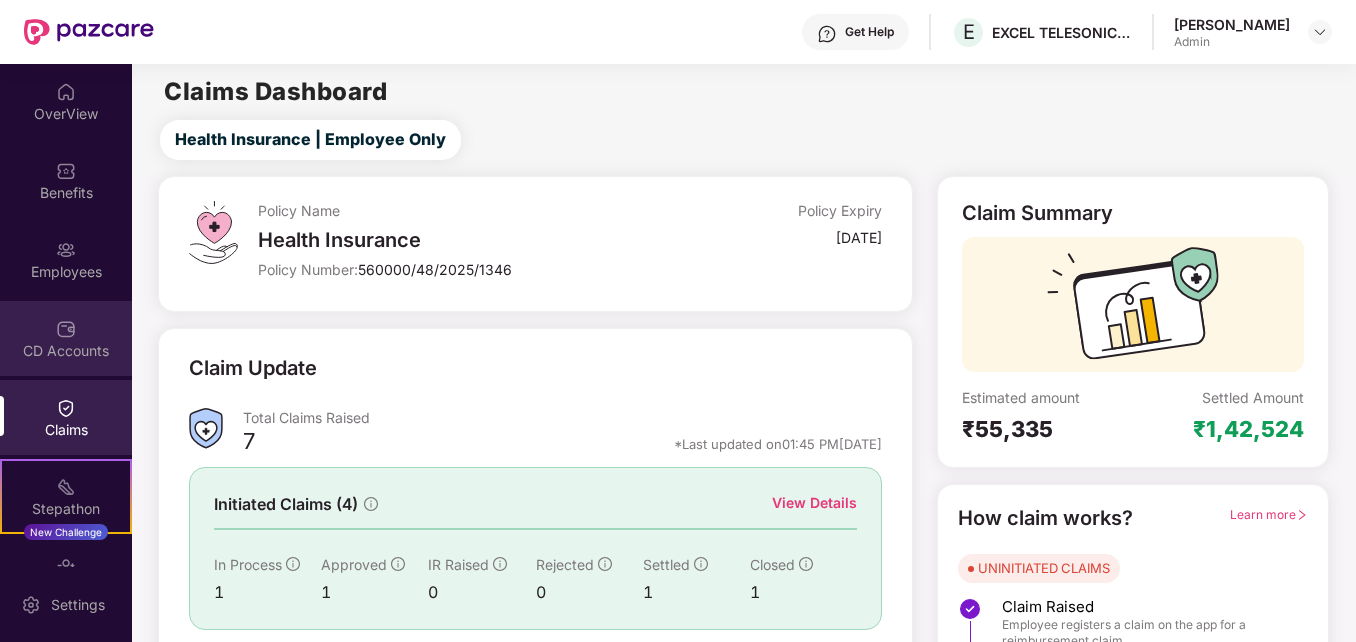 click on "CD Accounts" at bounding box center [66, 338] 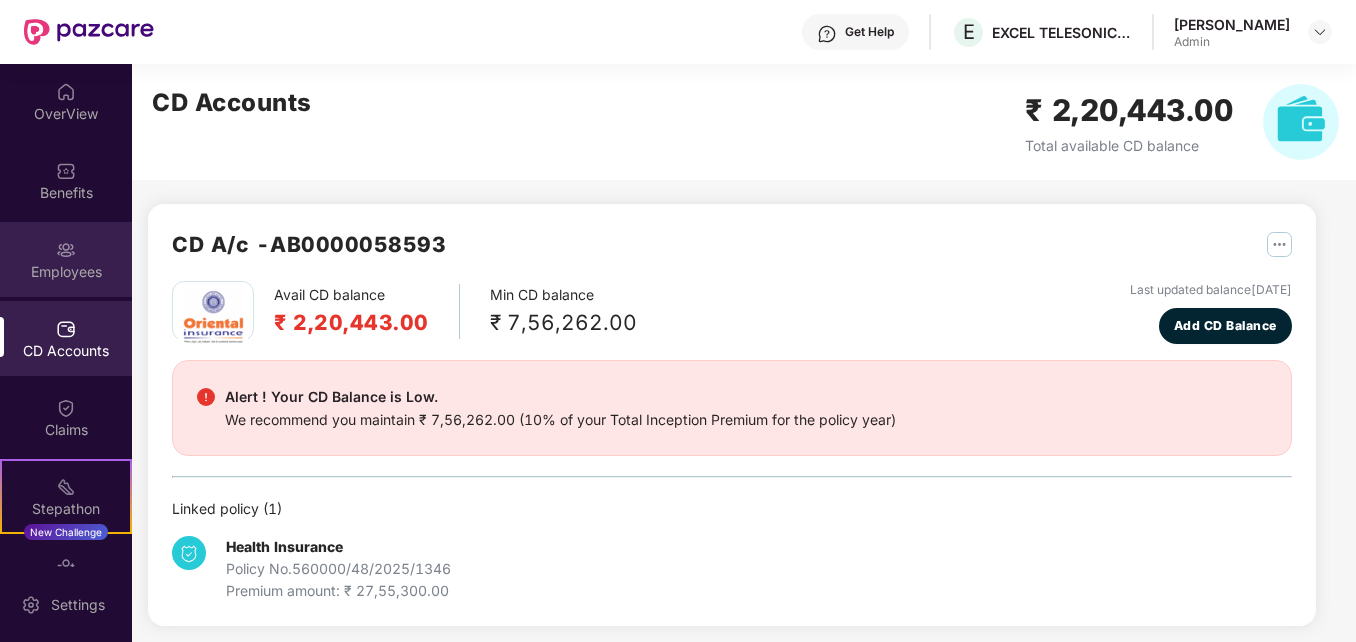 click on "Employees" at bounding box center (66, 259) 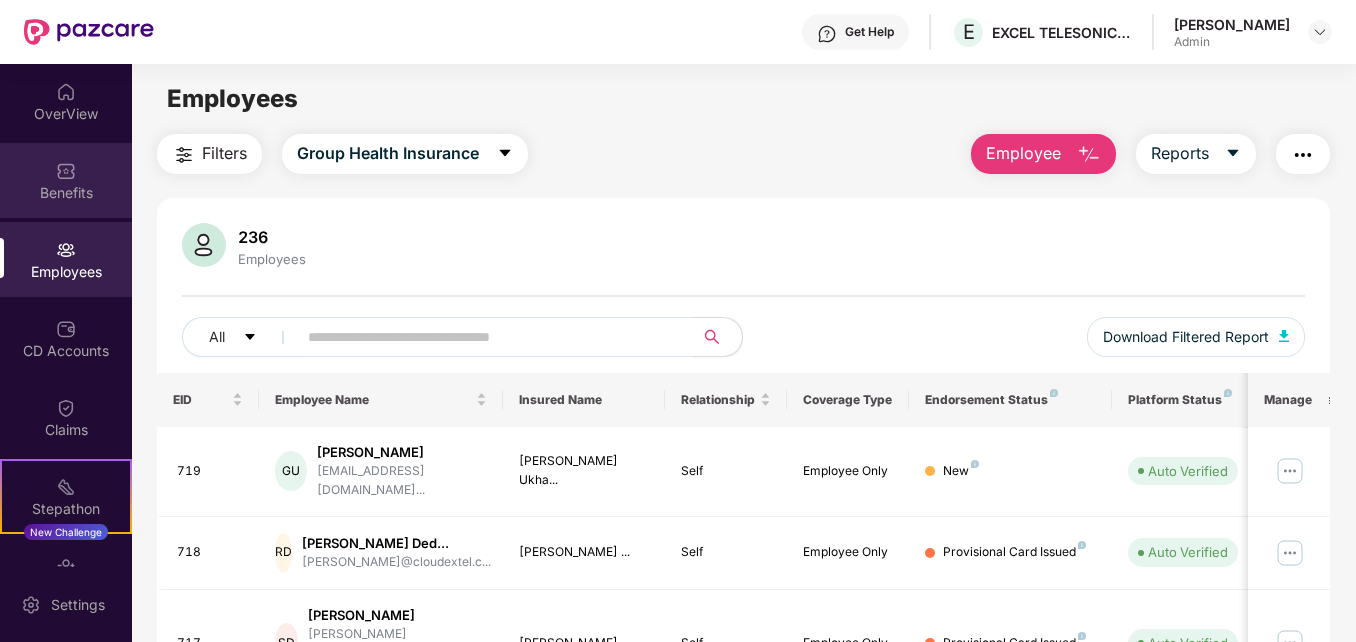 click on "Benefits" at bounding box center (66, 180) 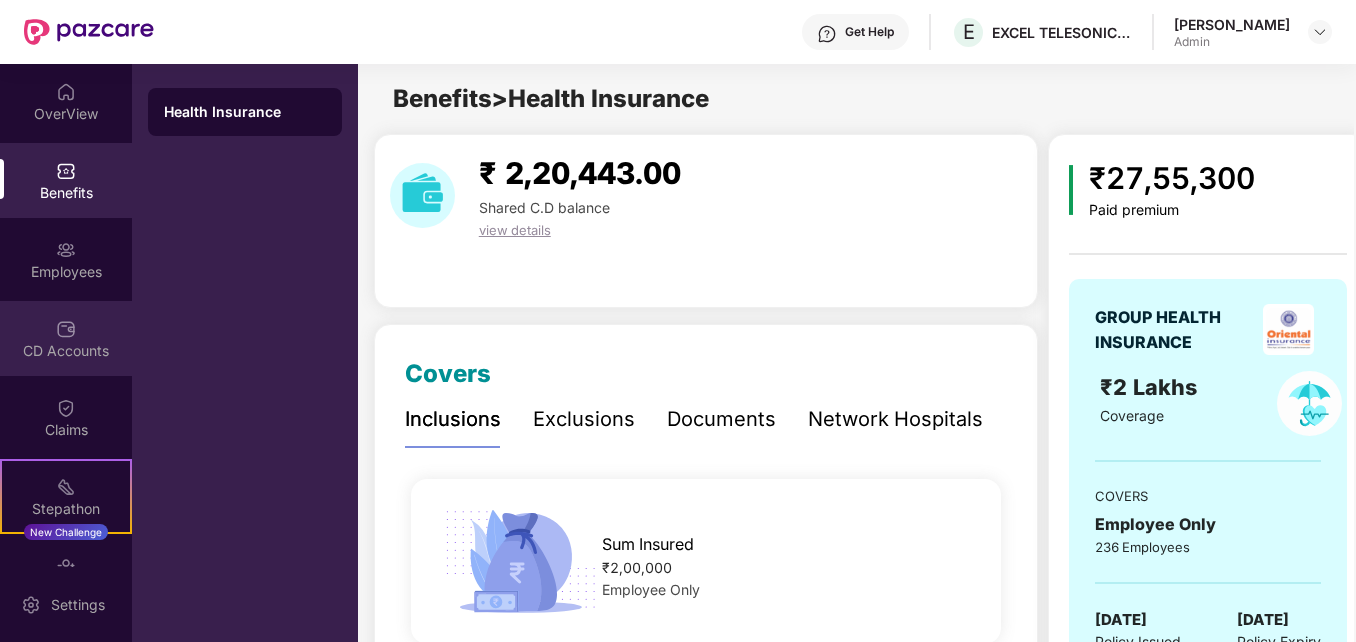 click on "CD Accounts" at bounding box center [66, 338] 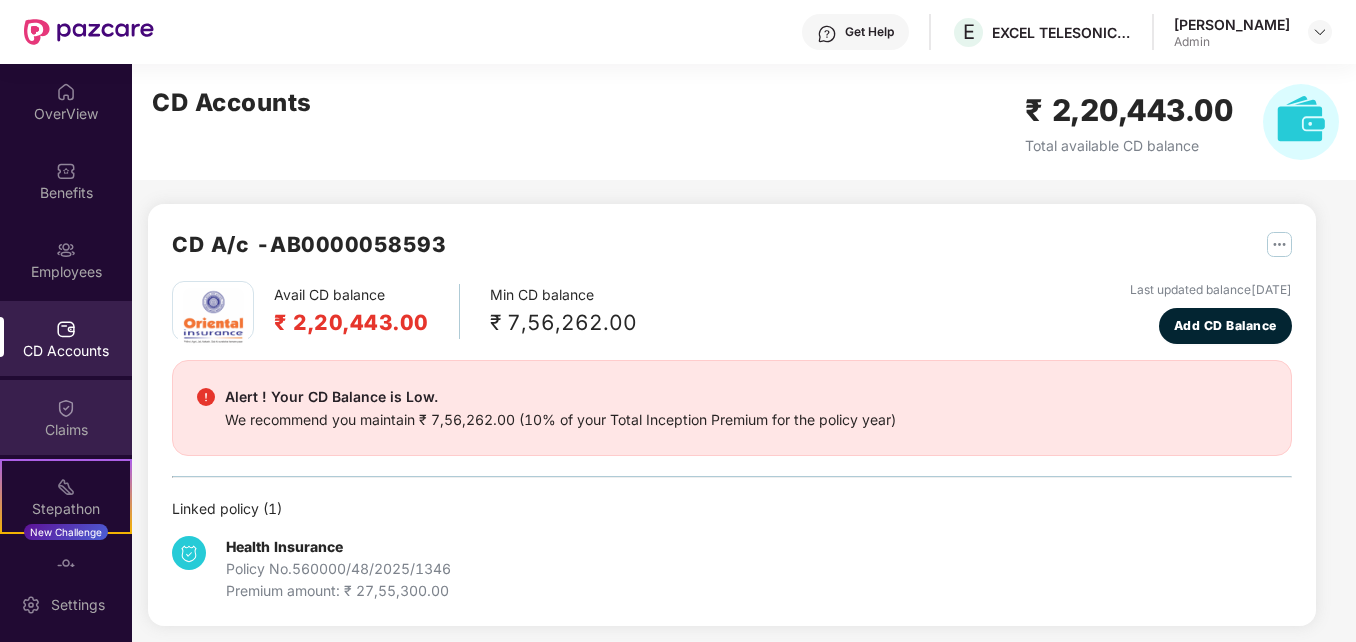 click on "Claims" at bounding box center (66, 430) 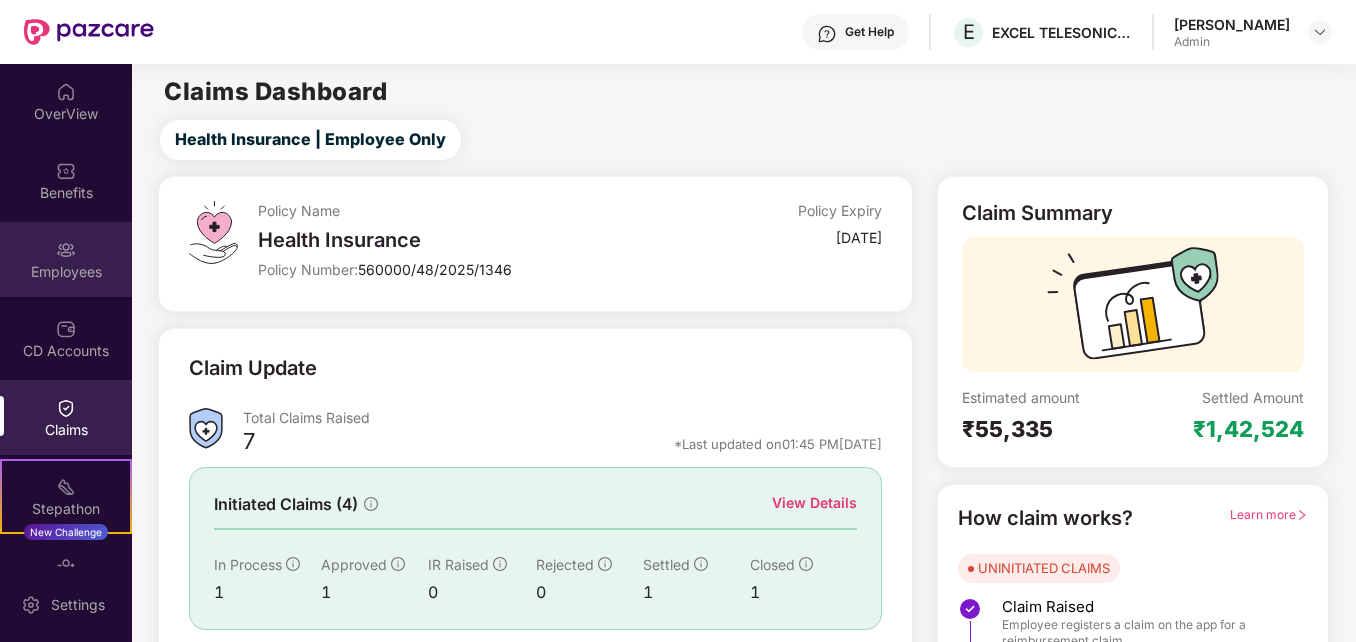 click on "Employees" at bounding box center [66, 259] 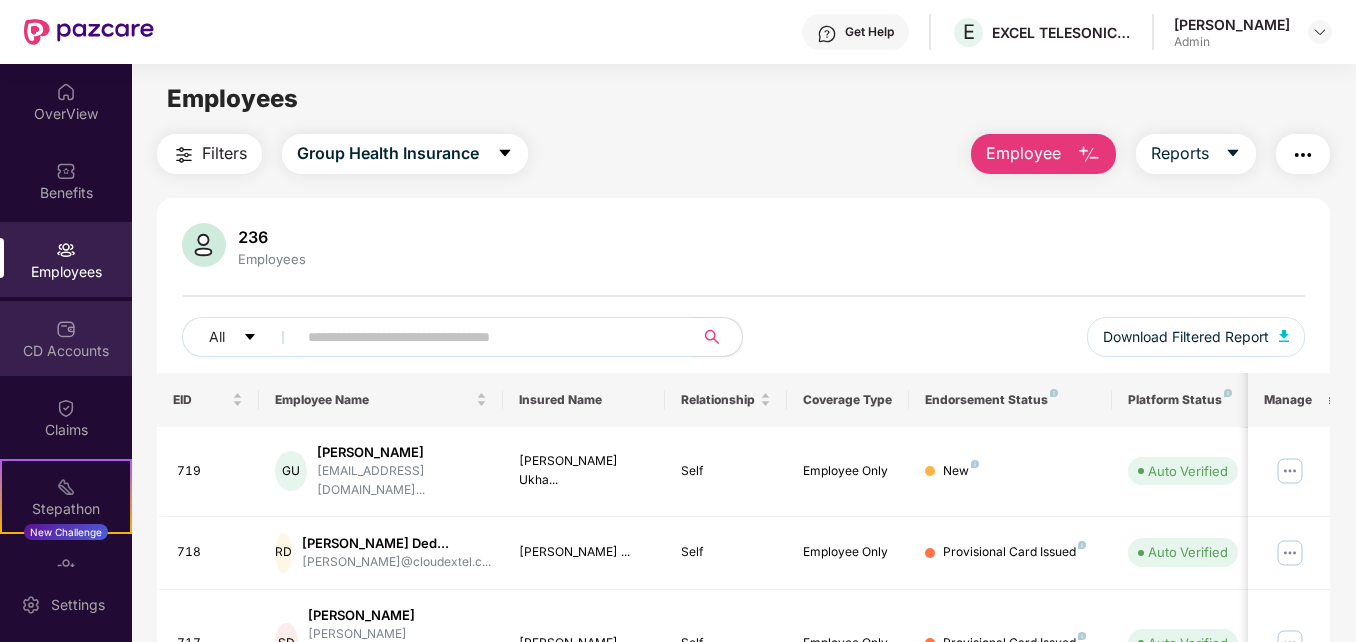click on "CD Accounts" at bounding box center (66, 338) 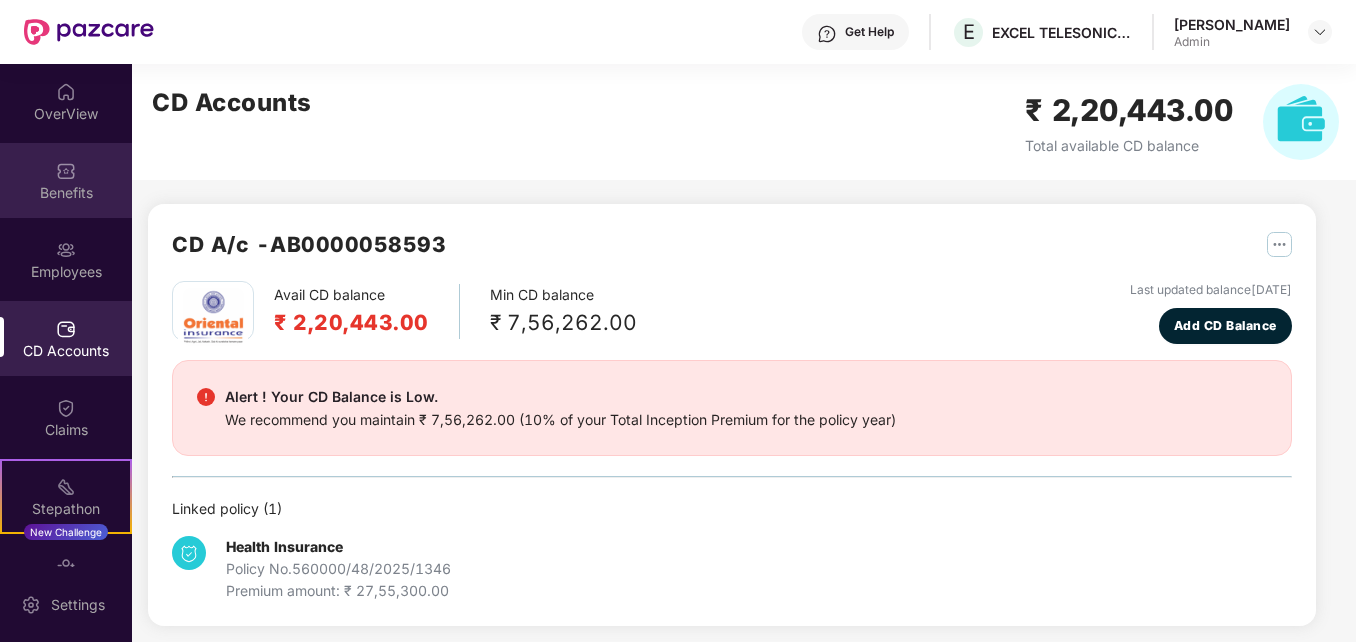 click on "Benefits" at bounding box center [66, 193] 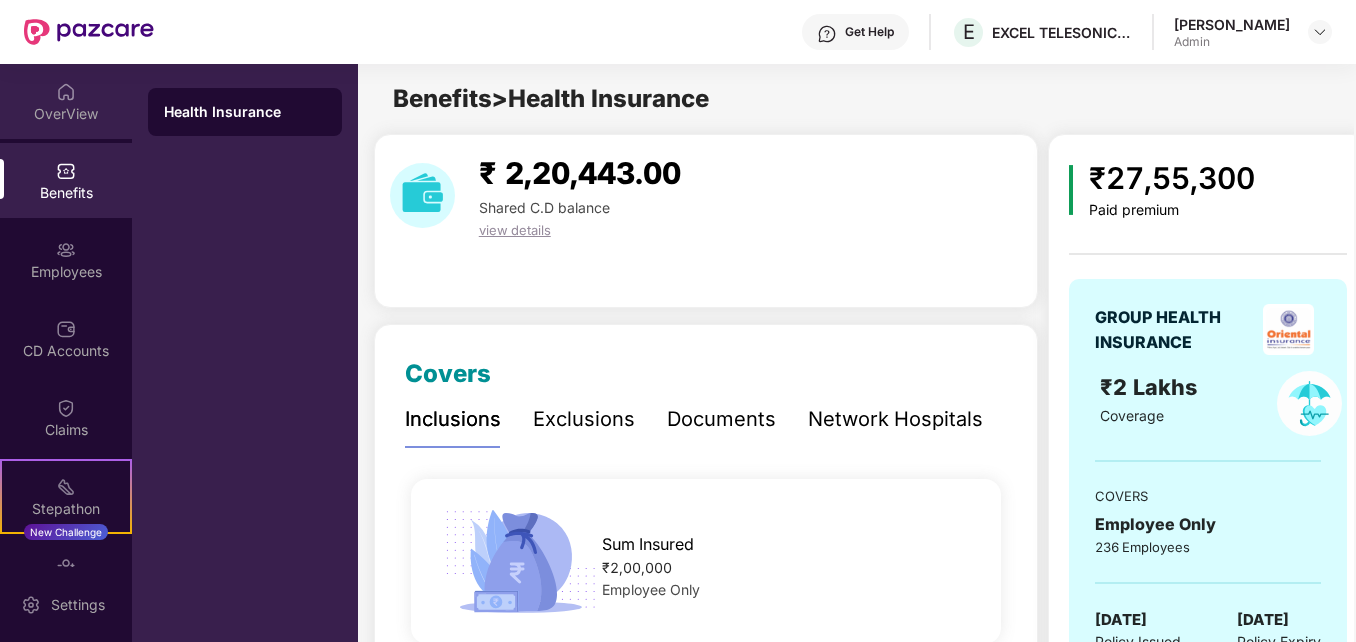 click on "OverView" at bounding box center [66, 101] 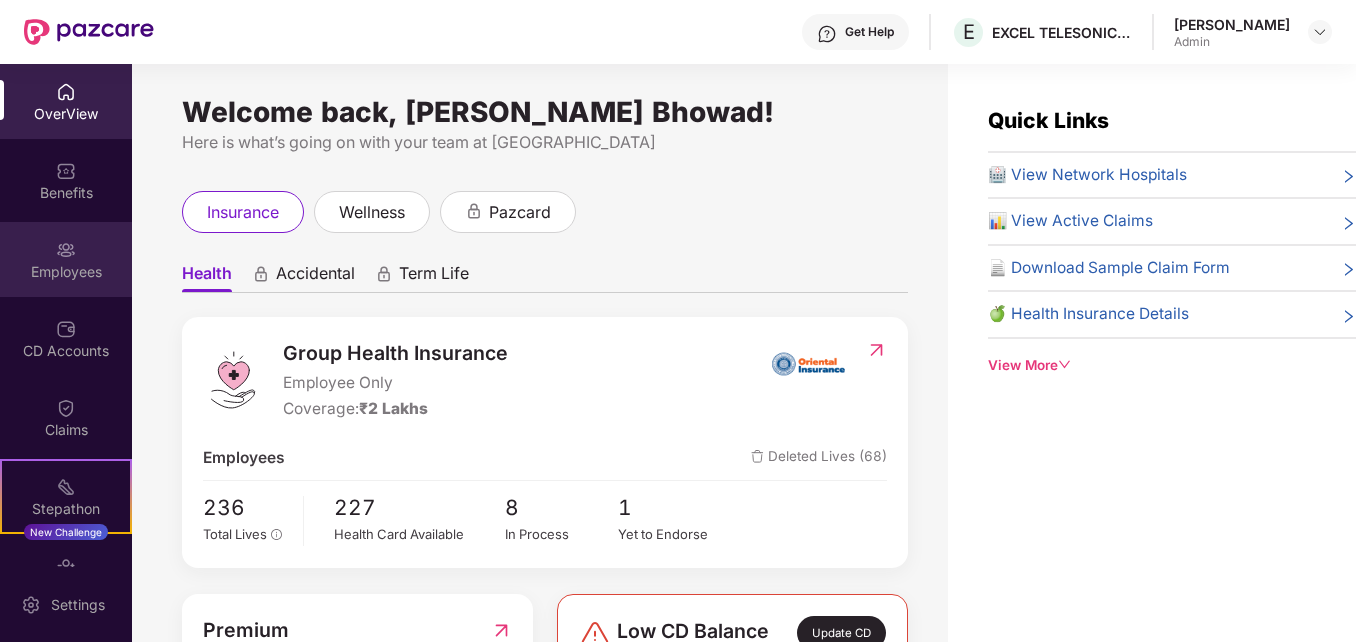 click on "Employees" at bounding box center (66, 272) 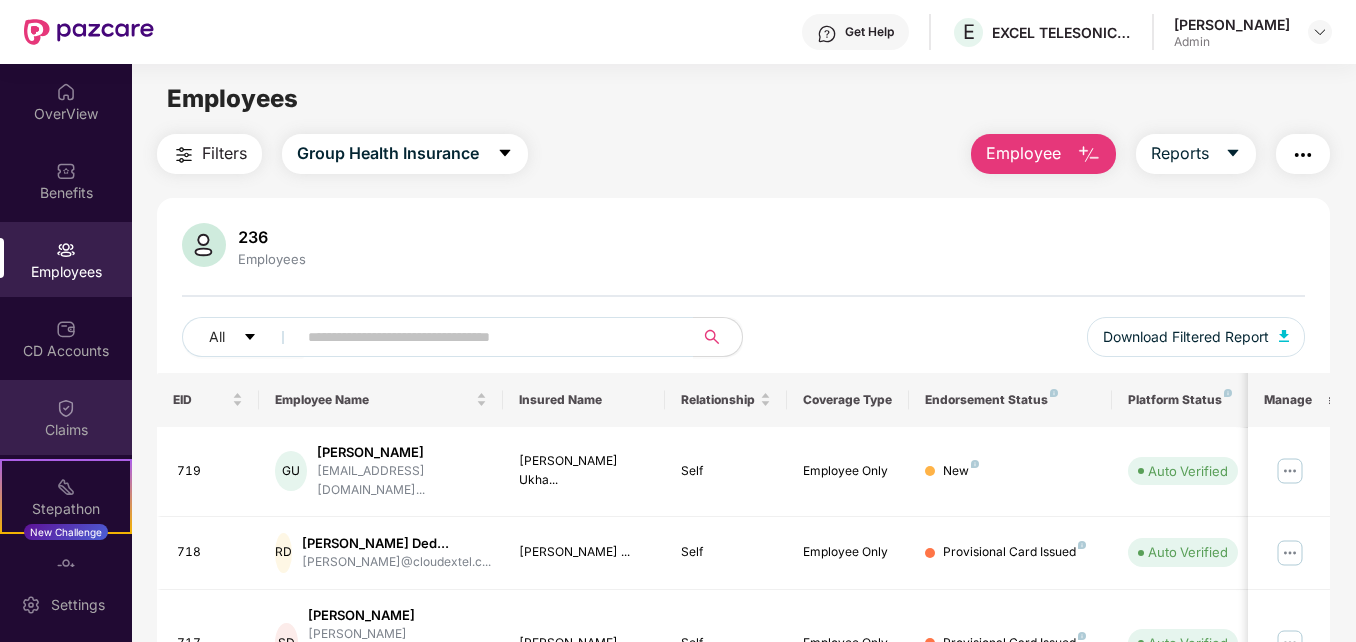 click on "Claims" at bounding box center (66, 430) 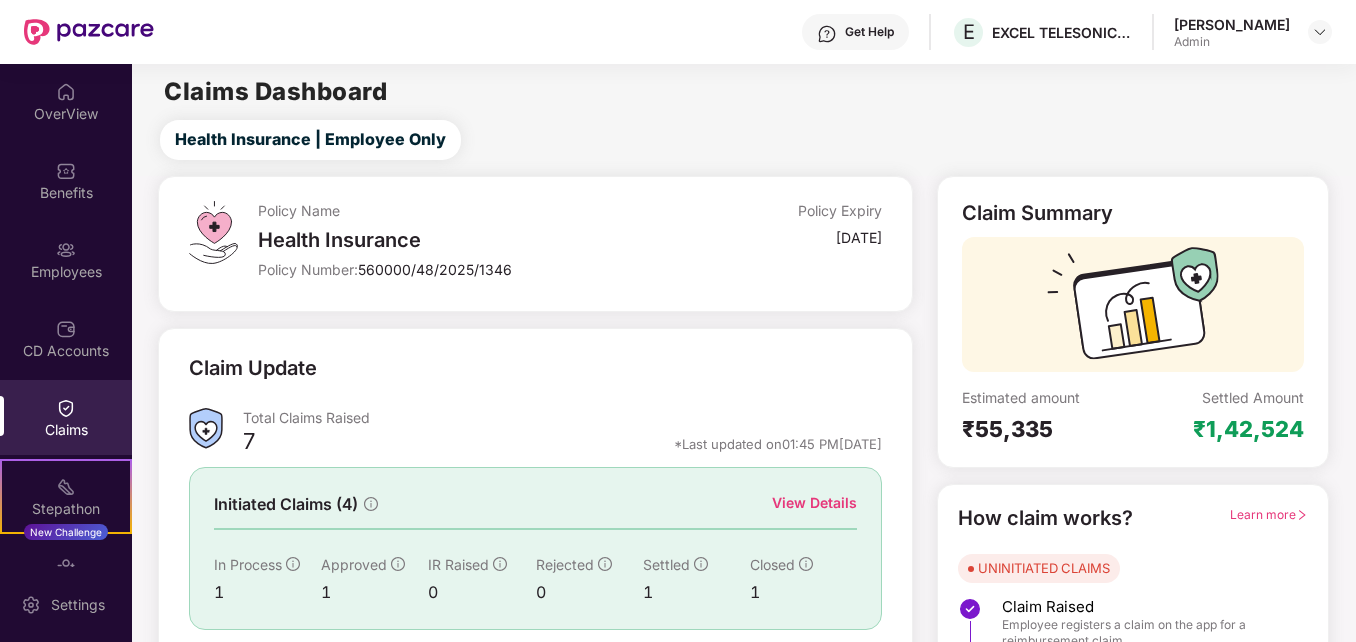 click on "CD Accounts" at bounding box center (66, 338) 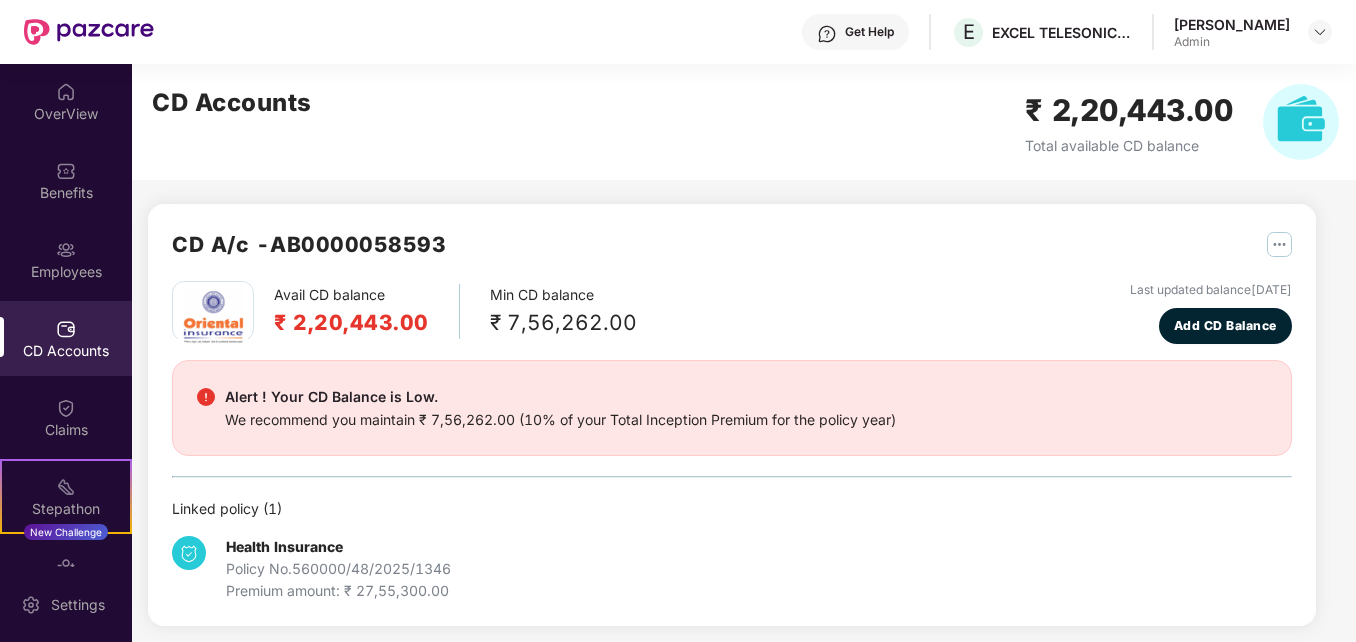 click on "OverView Benefits Employees CD Accounts Claims Stepathon New Challenge Endorsements My Orders" at bounding box center (66, 315) 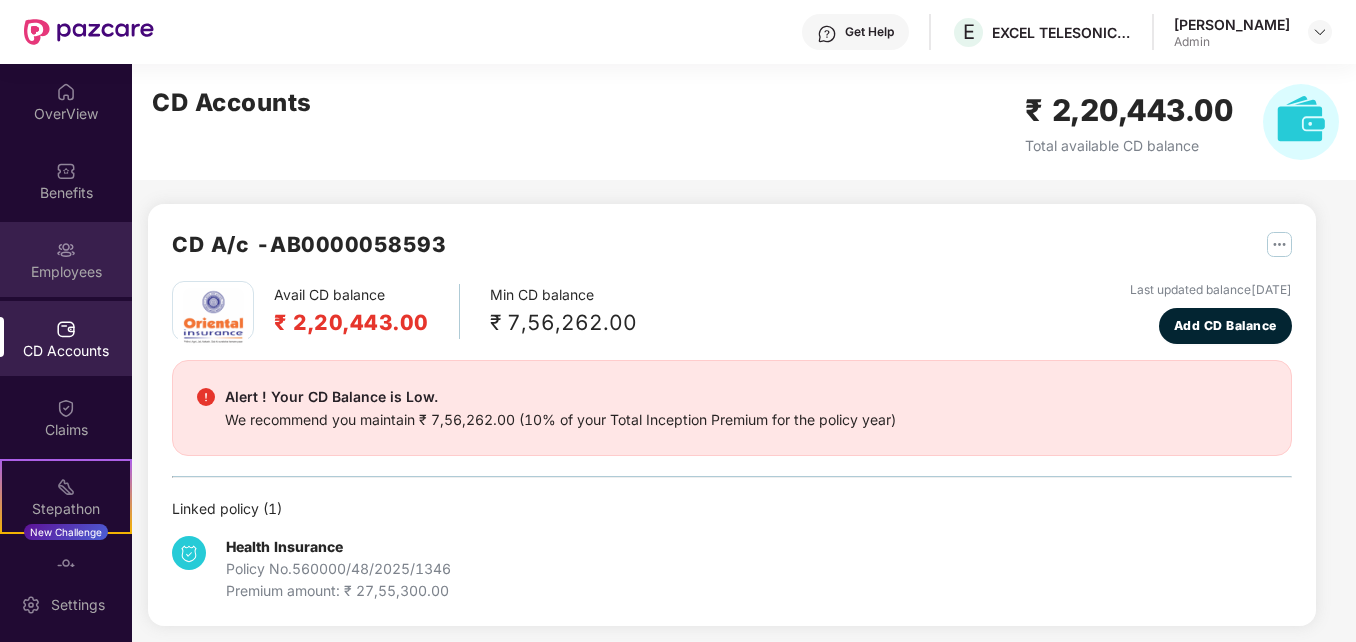 click on "Employees" at bounding box center (66, 272) 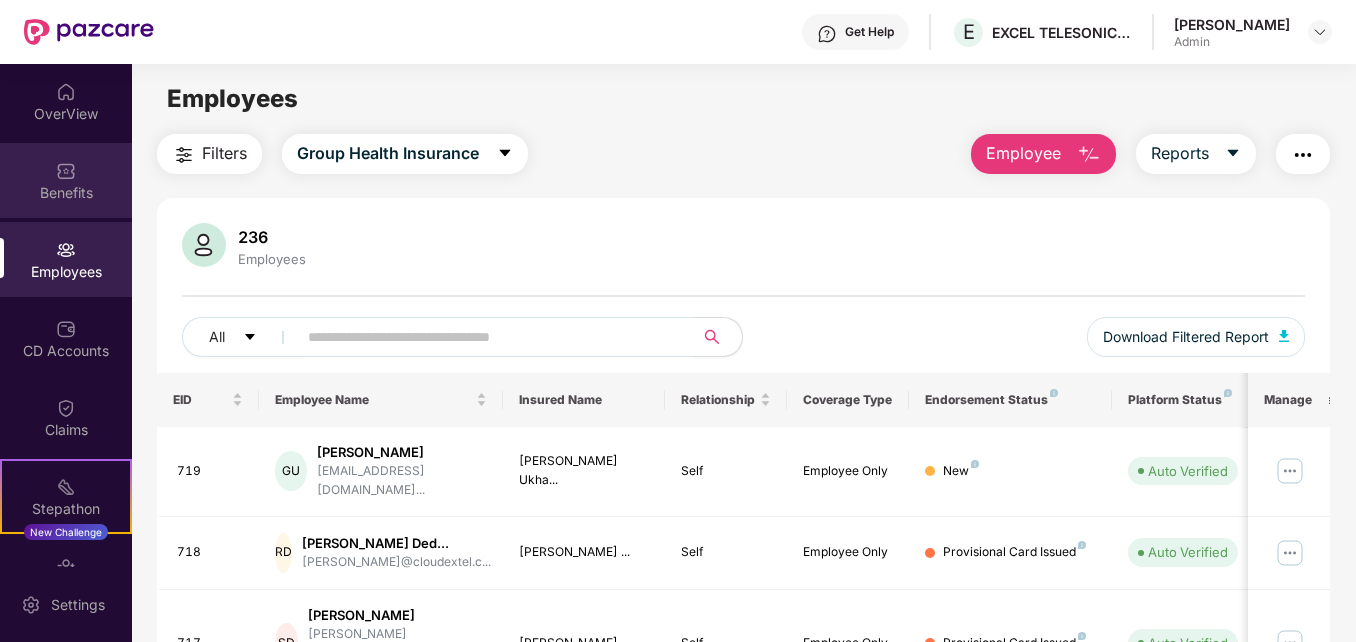 click on "Benefits" at bounding box center [66, 180] 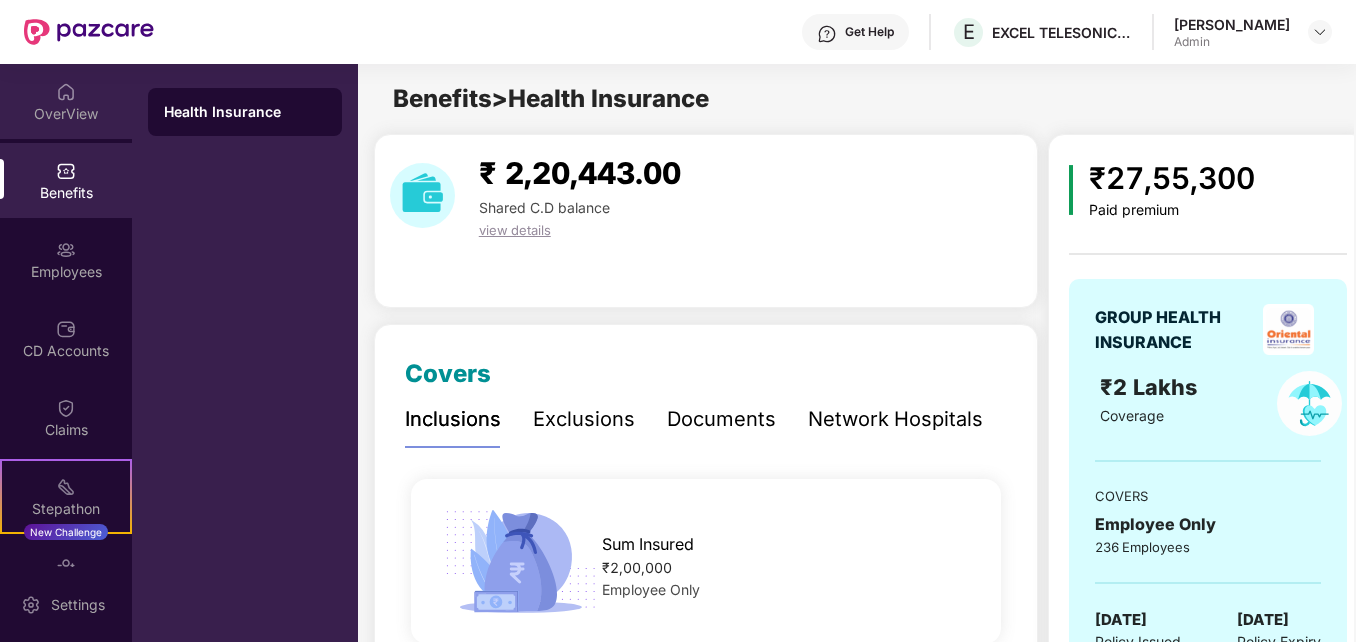 click on "OverView" at bounding box center (66, 114) 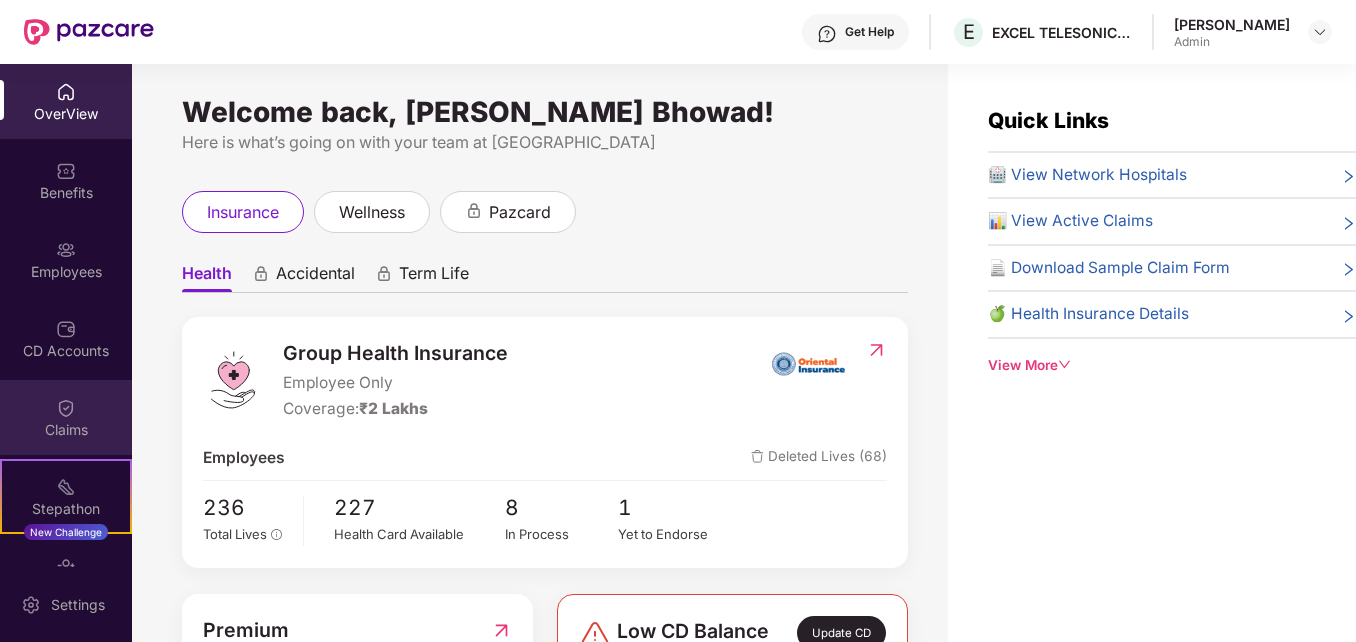 click on "Claims" at bounding box center [66, 430] 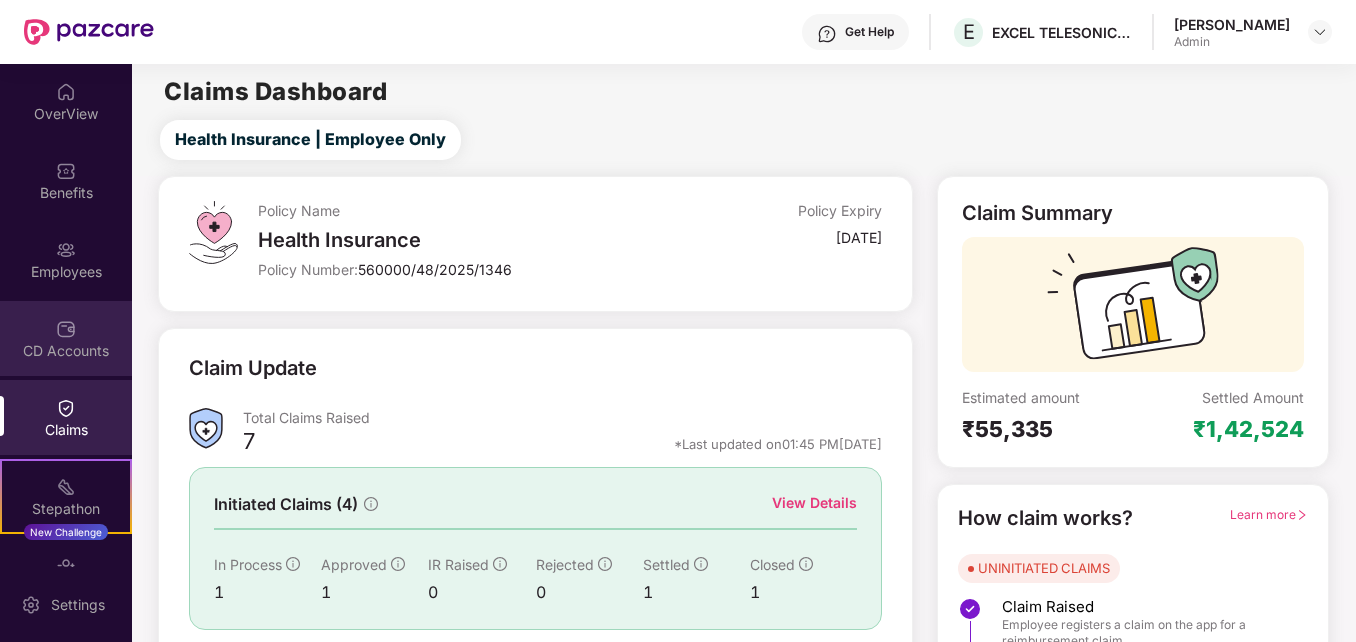 click on "CD Accounts" at bounding box center [66, 338] 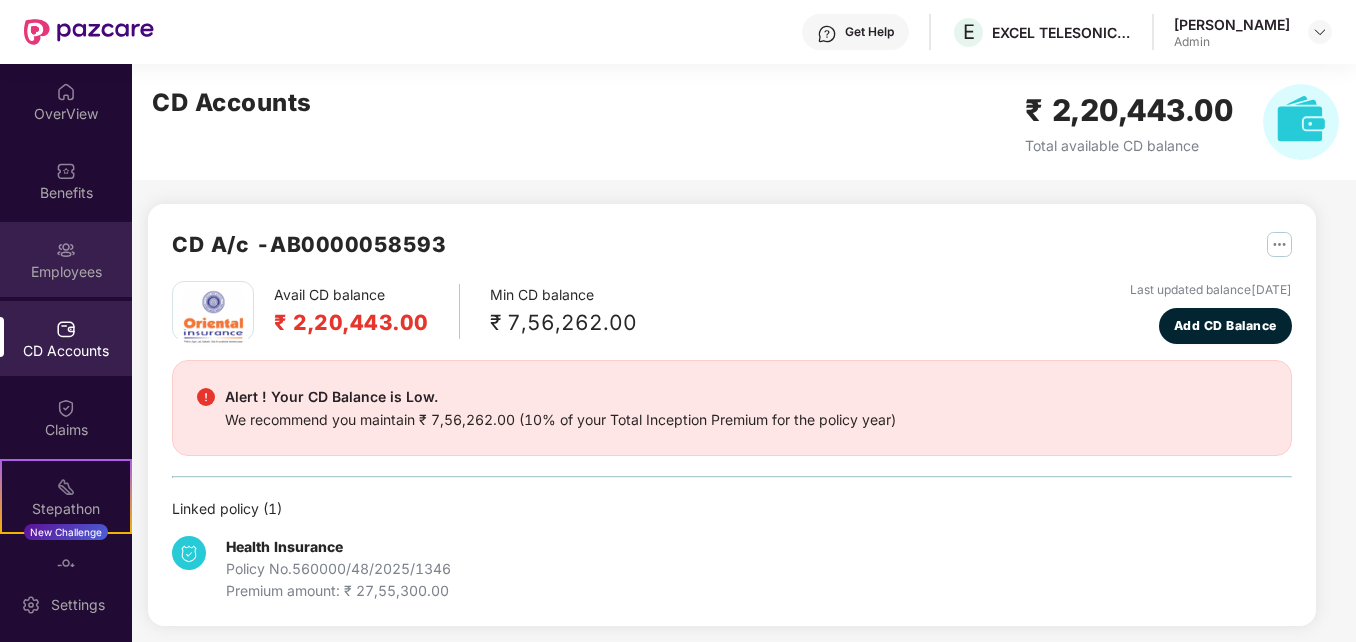 click on "Employees" at bounding box center [66, 259] 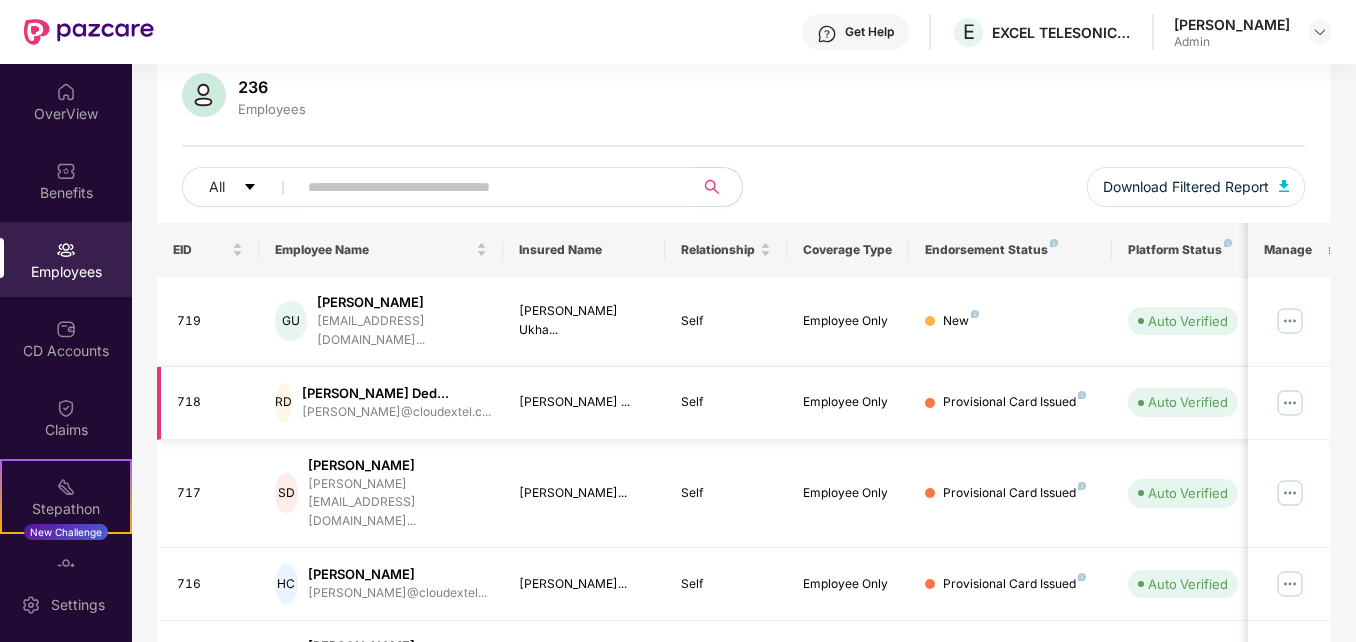 scroll, scrollTop: 0, scrollLeft: 0, axis: both 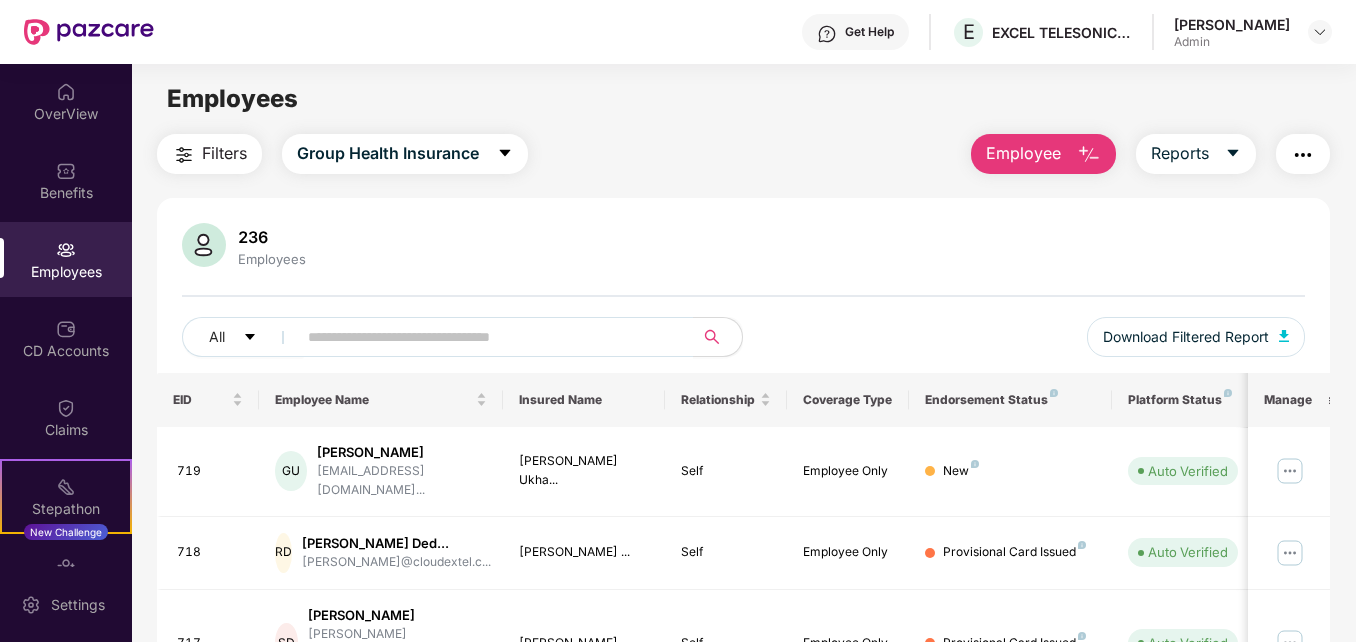click on "Admin" at bounding box center [1232, 42] 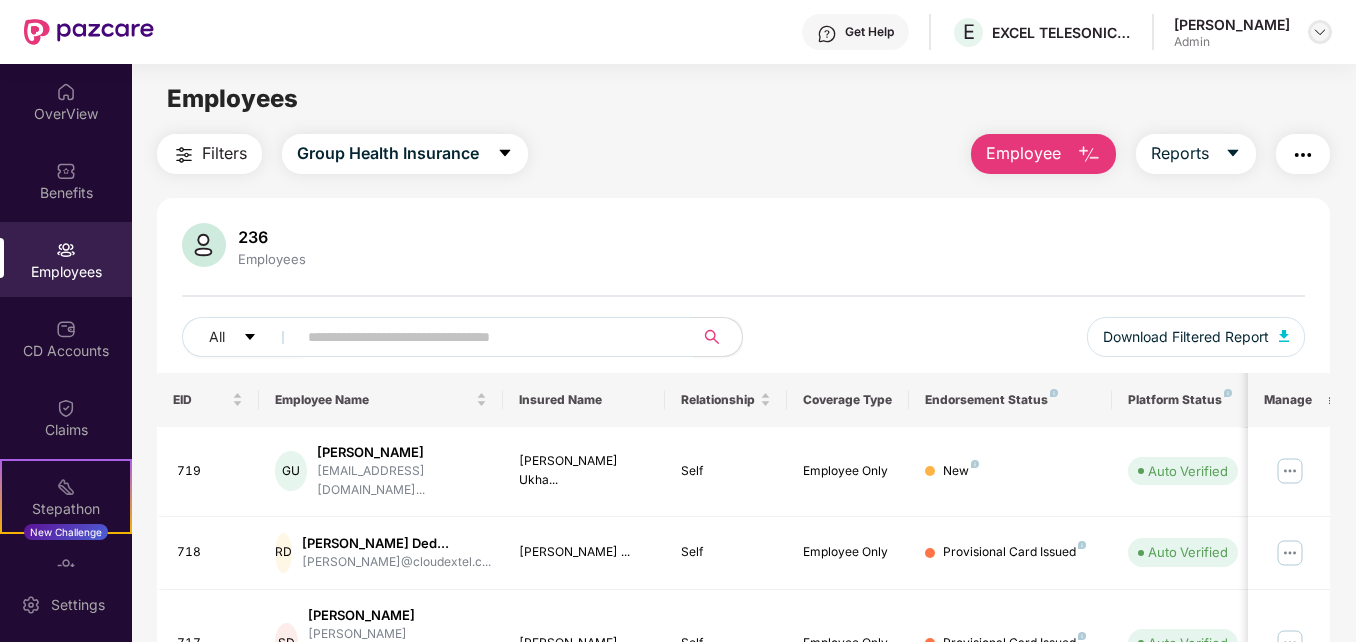 click at bounding box center (1320, 32) 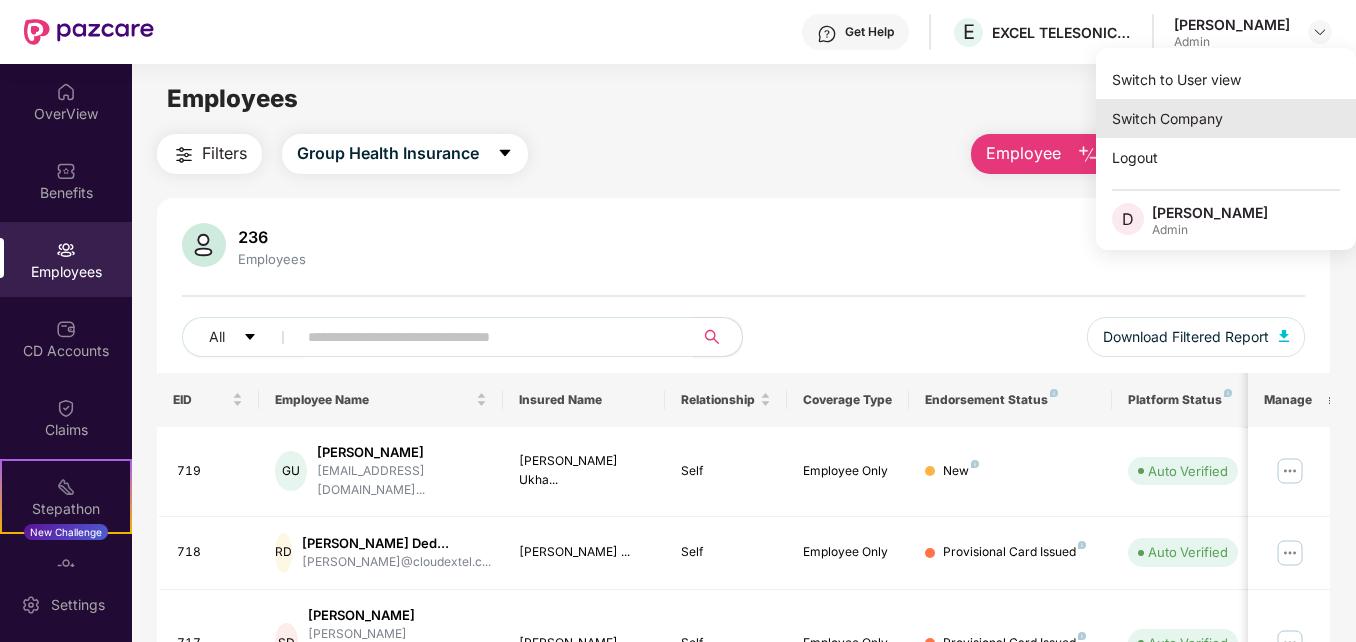 click on "Switch Company" at bounding box center (1226, 118) 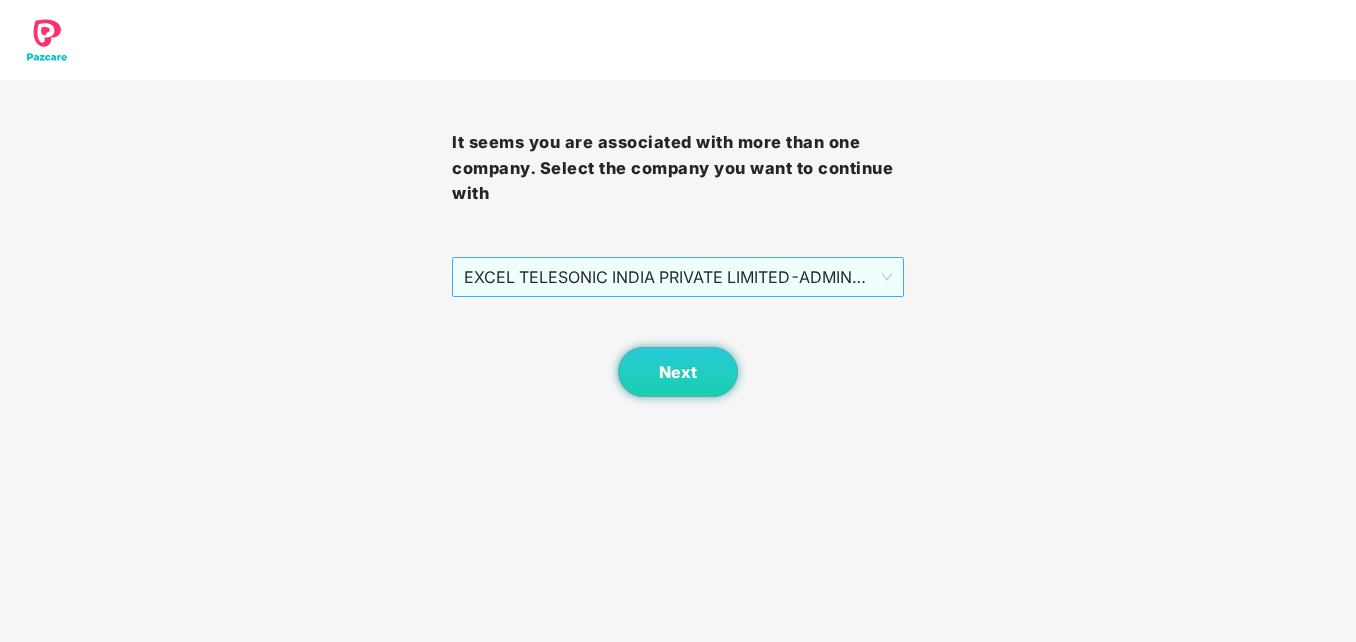 click on "EXCEL TELESONIC INDIA PRIVATE LIMITED  -  ADMIN  -  ADMIN" at bounding box center (678, 277) 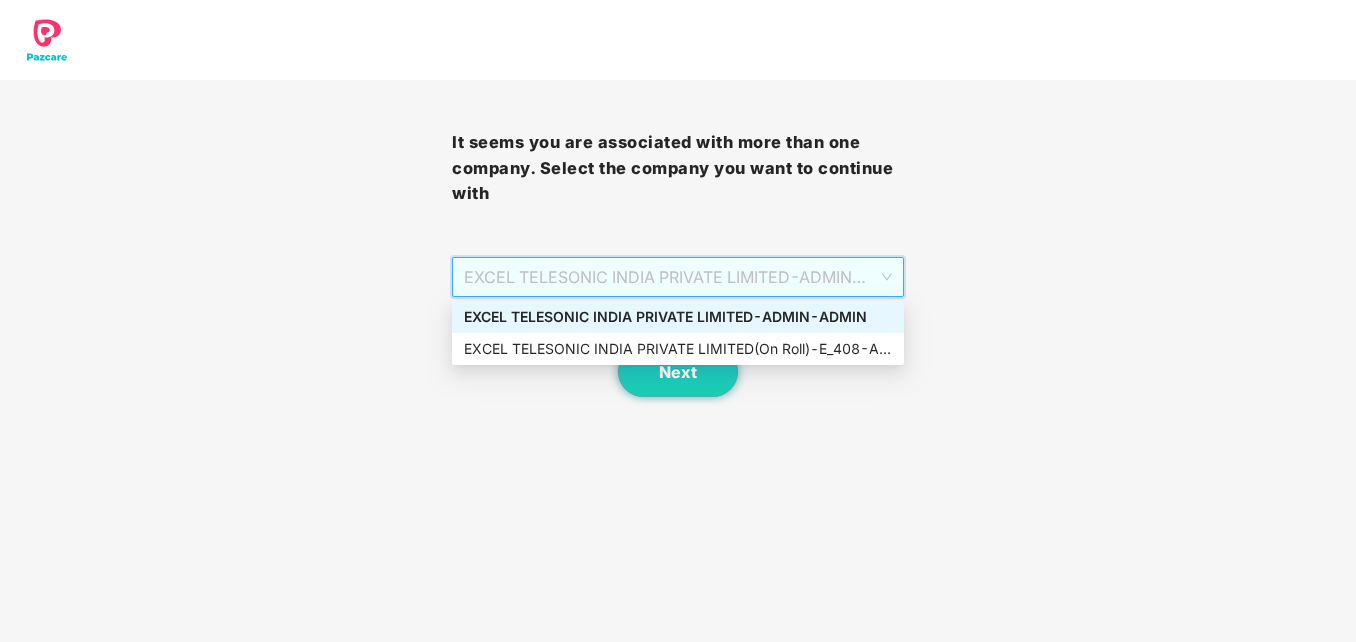 click on "EXCEL TELESONIC INDIA PRIVATE LIMITED  -  ADMIN  -  ADMIN" at bounding box center (678, 317) 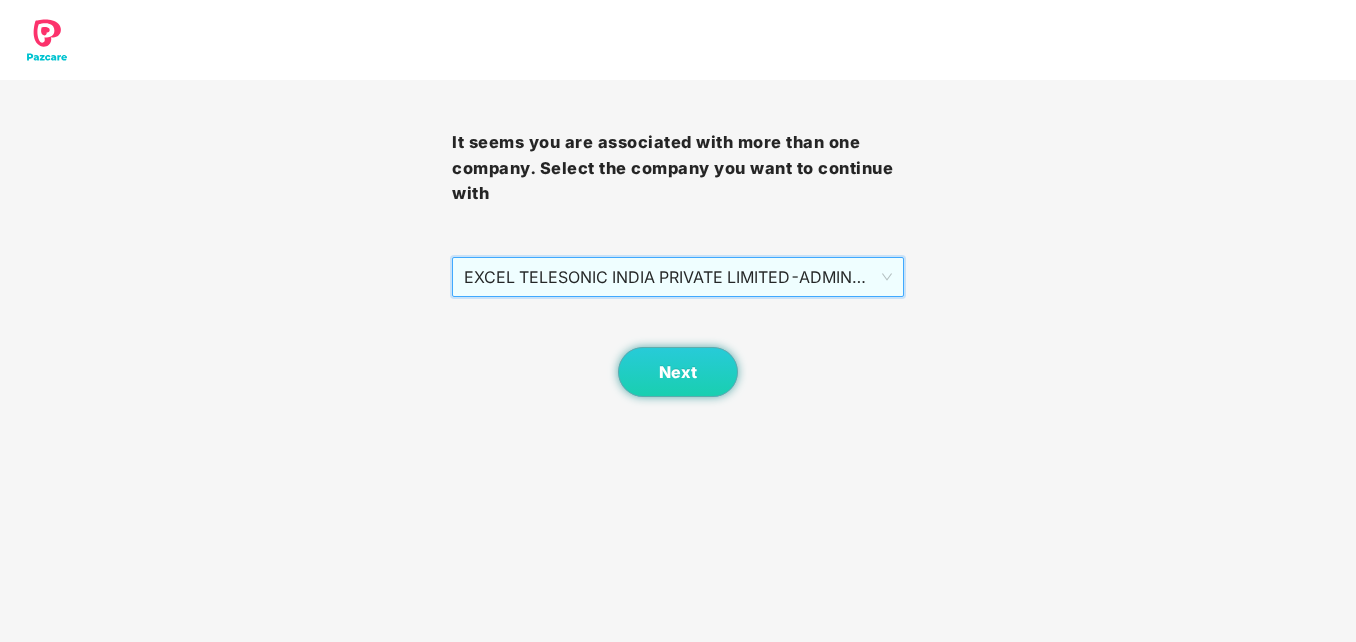 click on "EXCEL TELESONIC INDIA PRIVATE LIMITED  -  ADMIN  -  ADMIN" at bounding box center (678, 277) 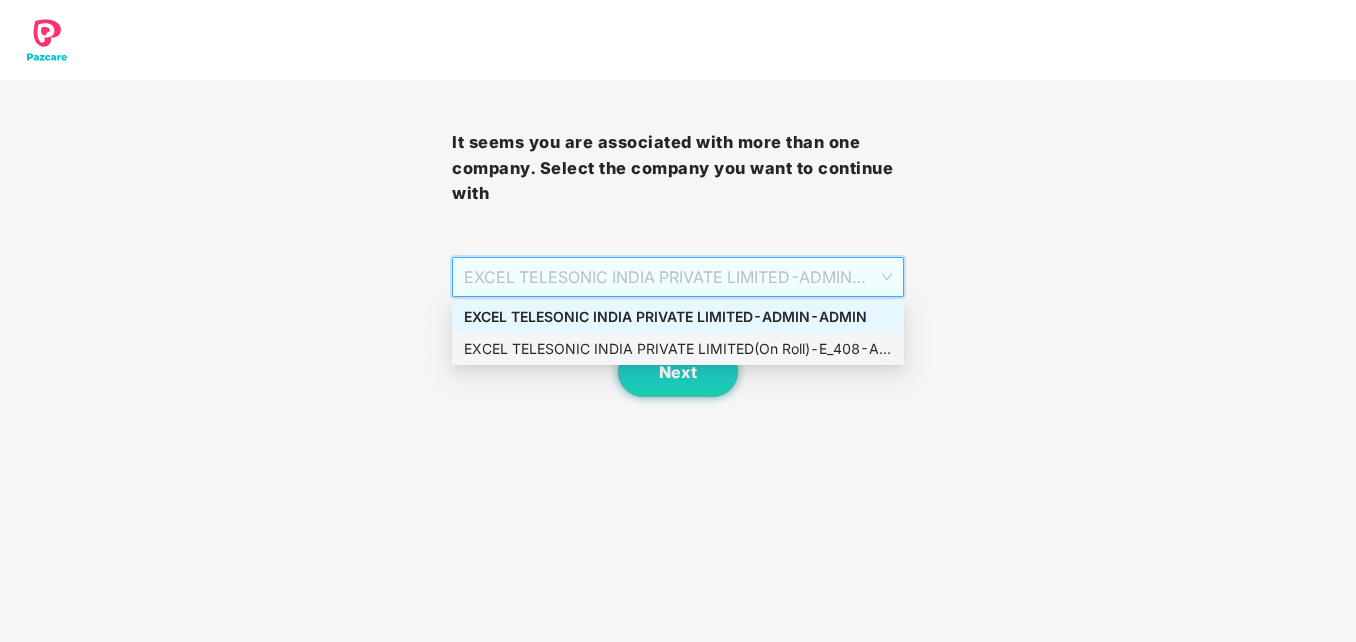 click on "EXCEL TELESONIC INDIA PRIVATE LIMITED(On Roll)  -  E_408  -  ADMIN" at bounding box center [678, 349] 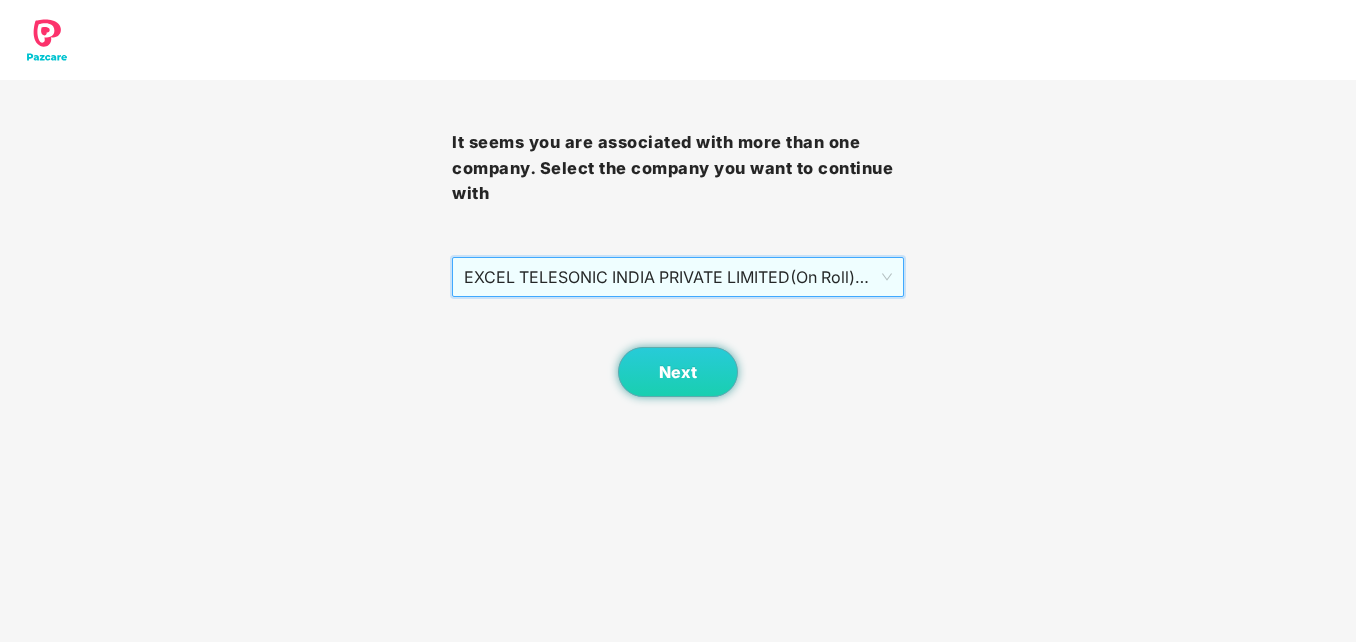 click on "Next" at bounding box center (678, 347) 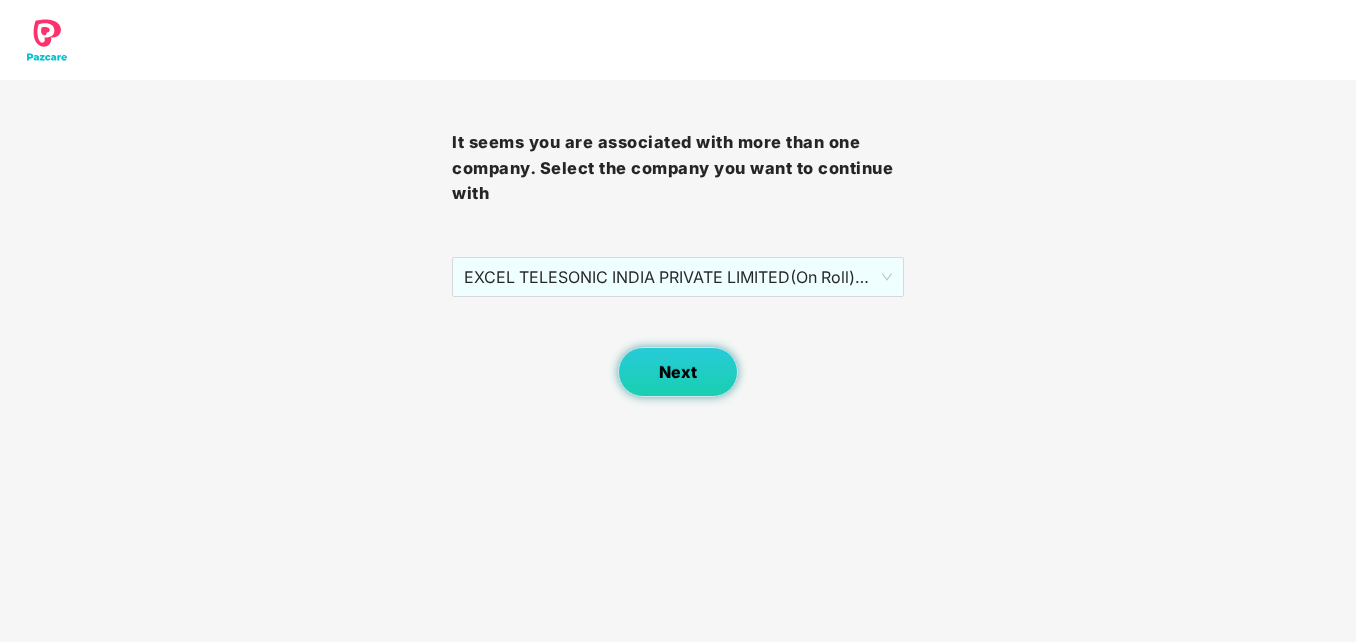 click on "Next" at bounding box center (678, 372) 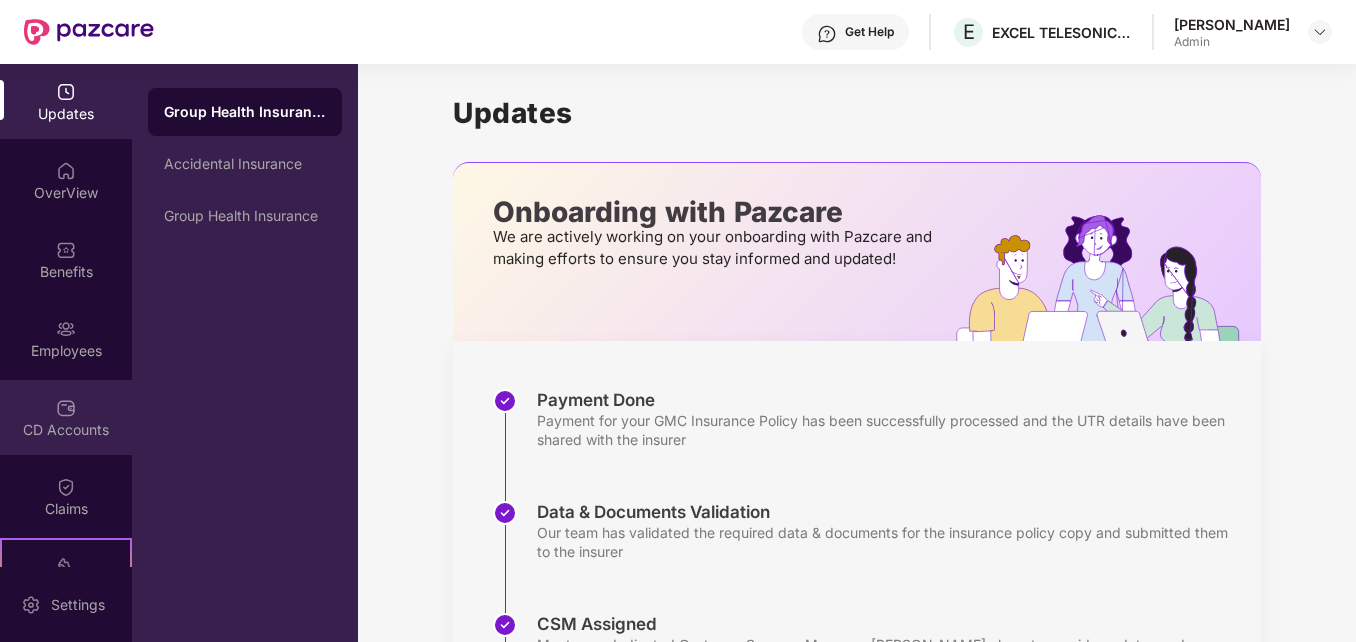 click on "CD Accounts" at bounding box center [66, 430] 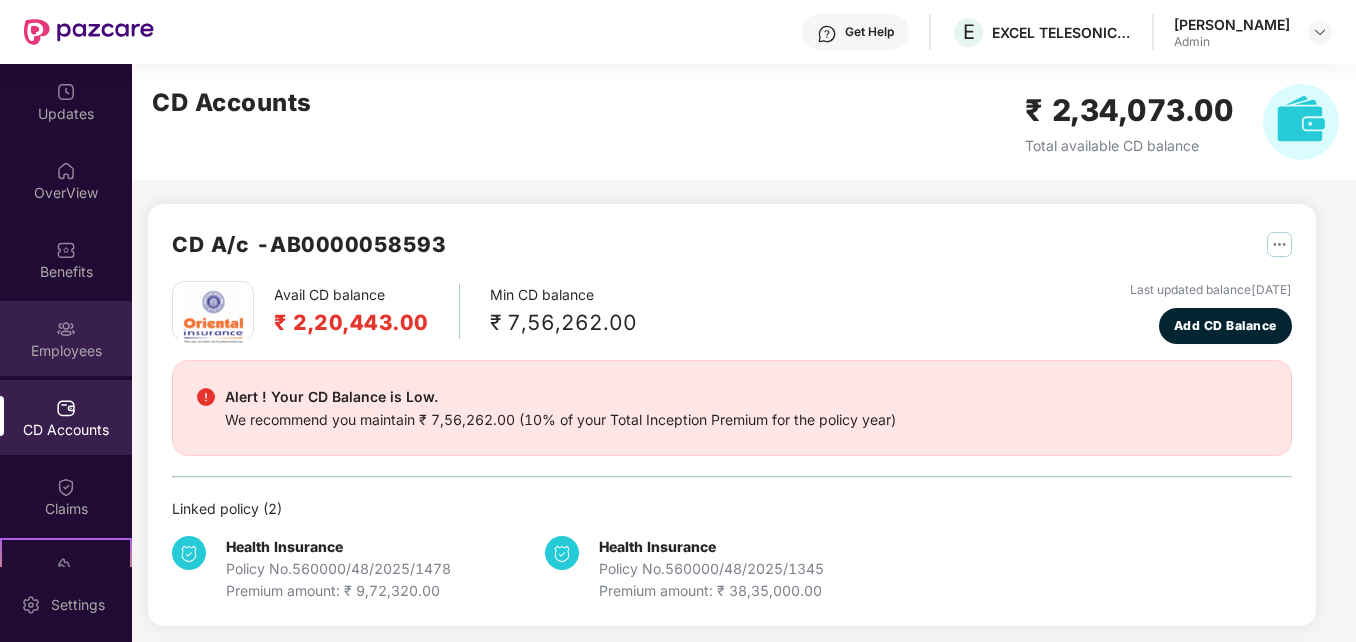 click at bounding box center [66, 329] 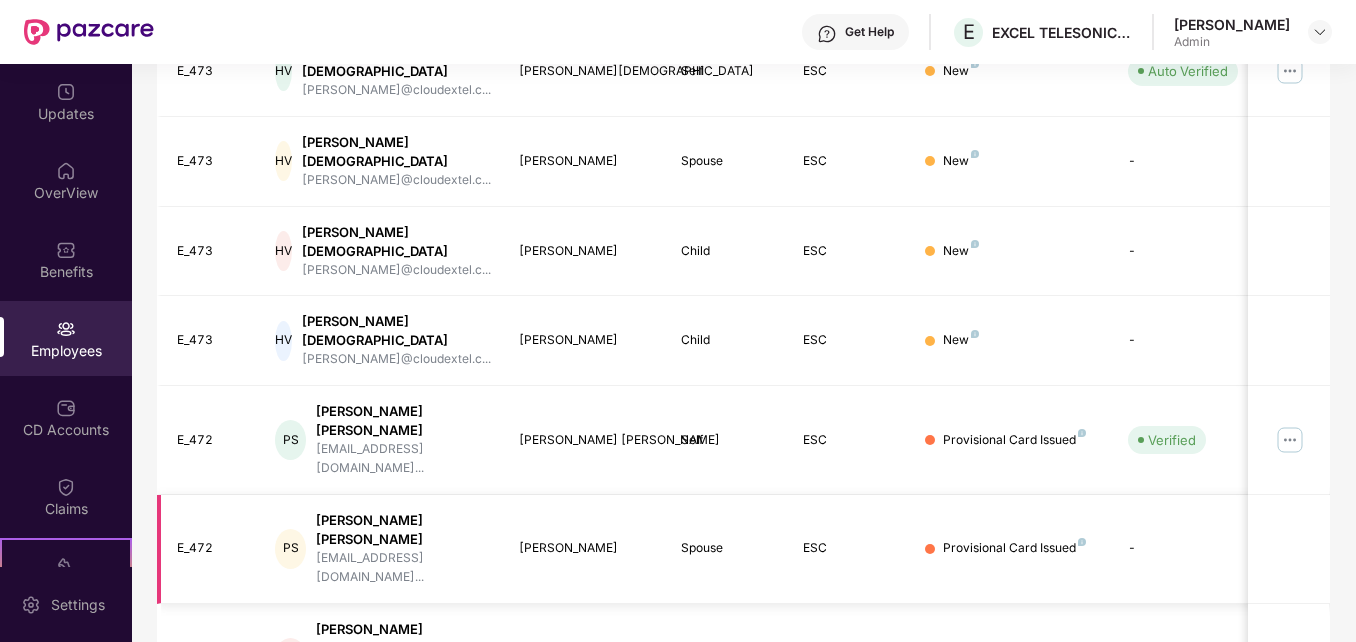 scroll, scrollTop: 587, scrollLeft: 0, axis: vertical 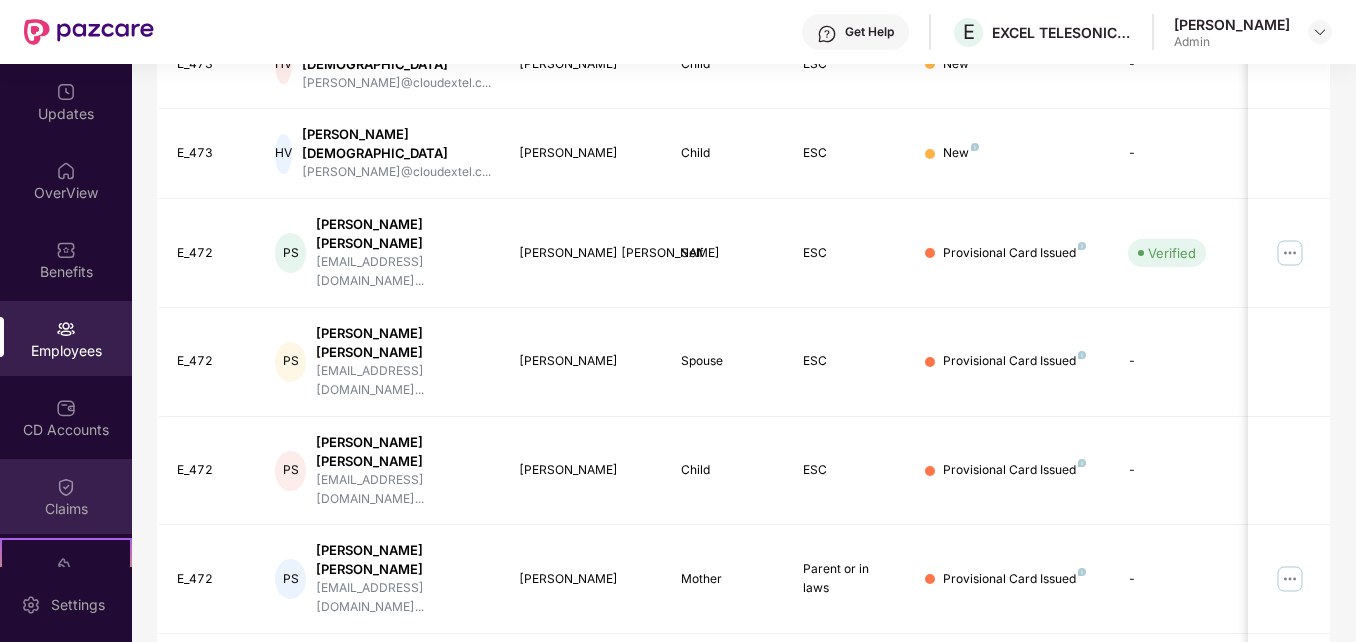 click on "Claims" at bounding box center (66, 496) 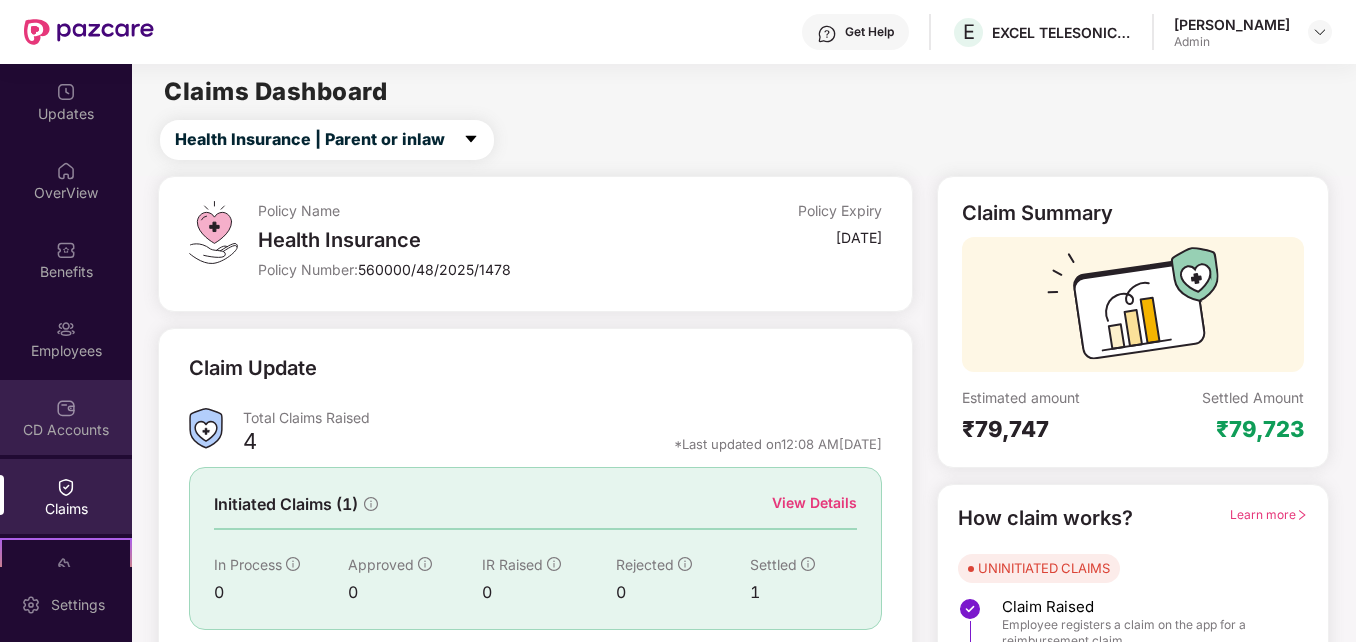 click on "CD Accounts" at bounding box center (66, 417) 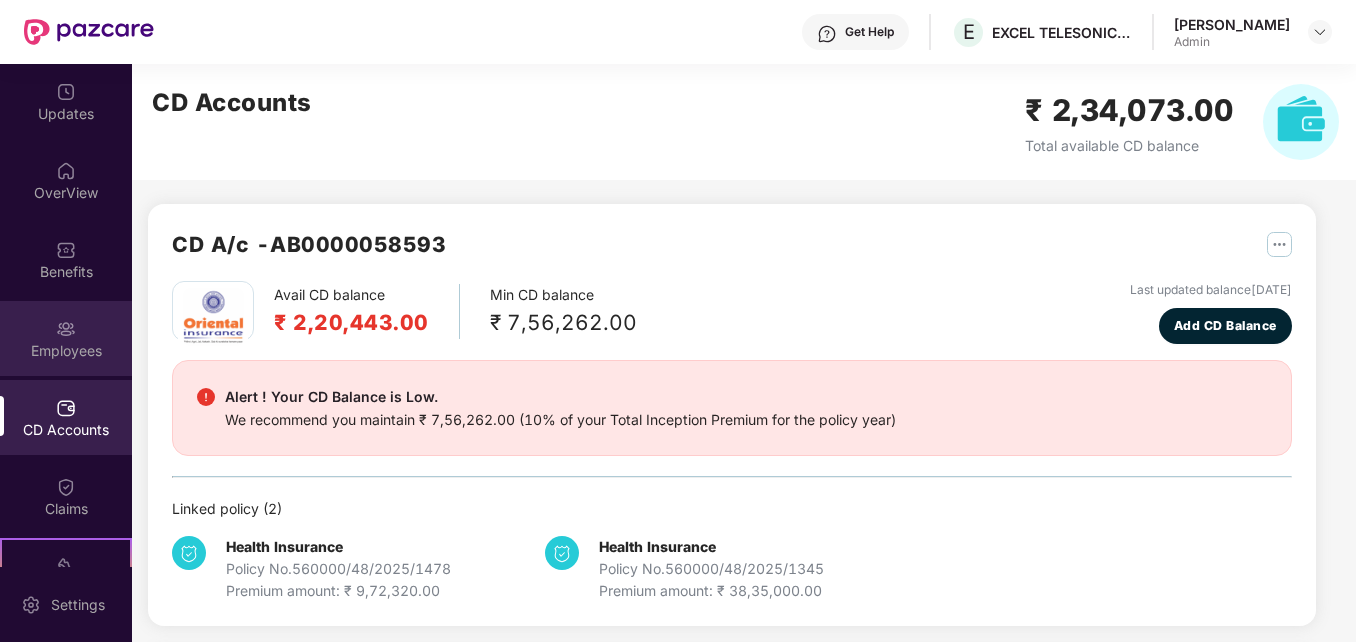 click on "Employees" at bounding box center (66, 338) 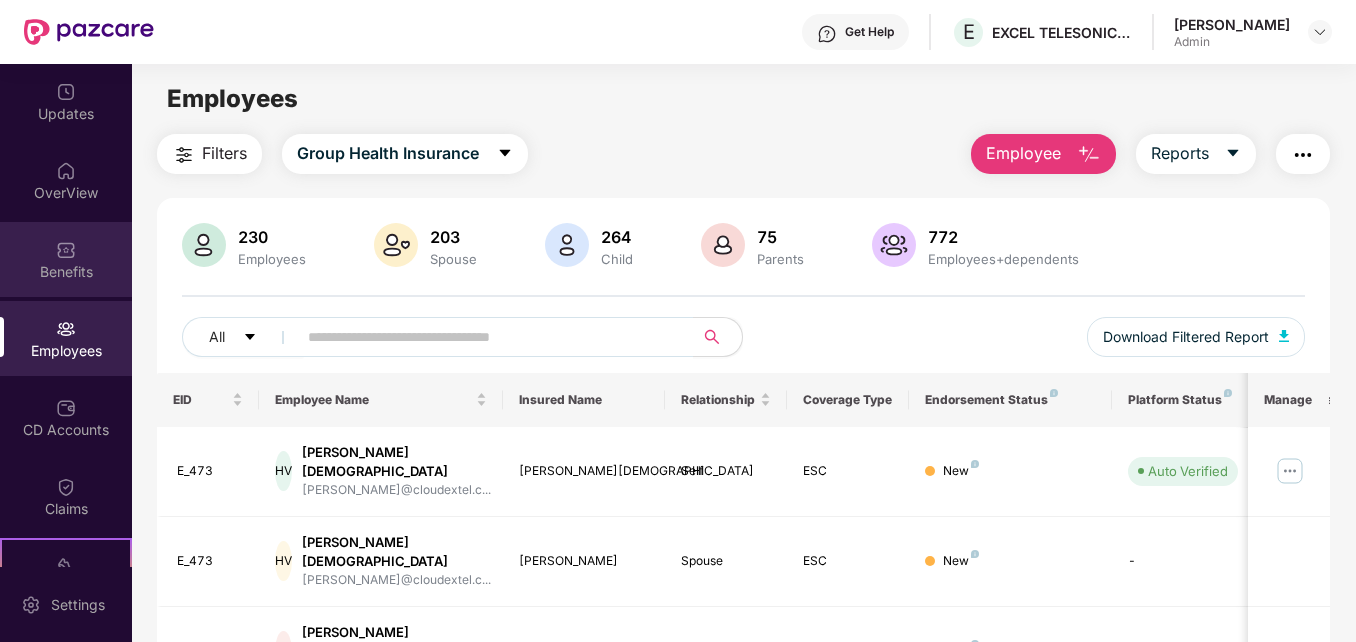 click on "Benefits" at bounding box center [66, 272] 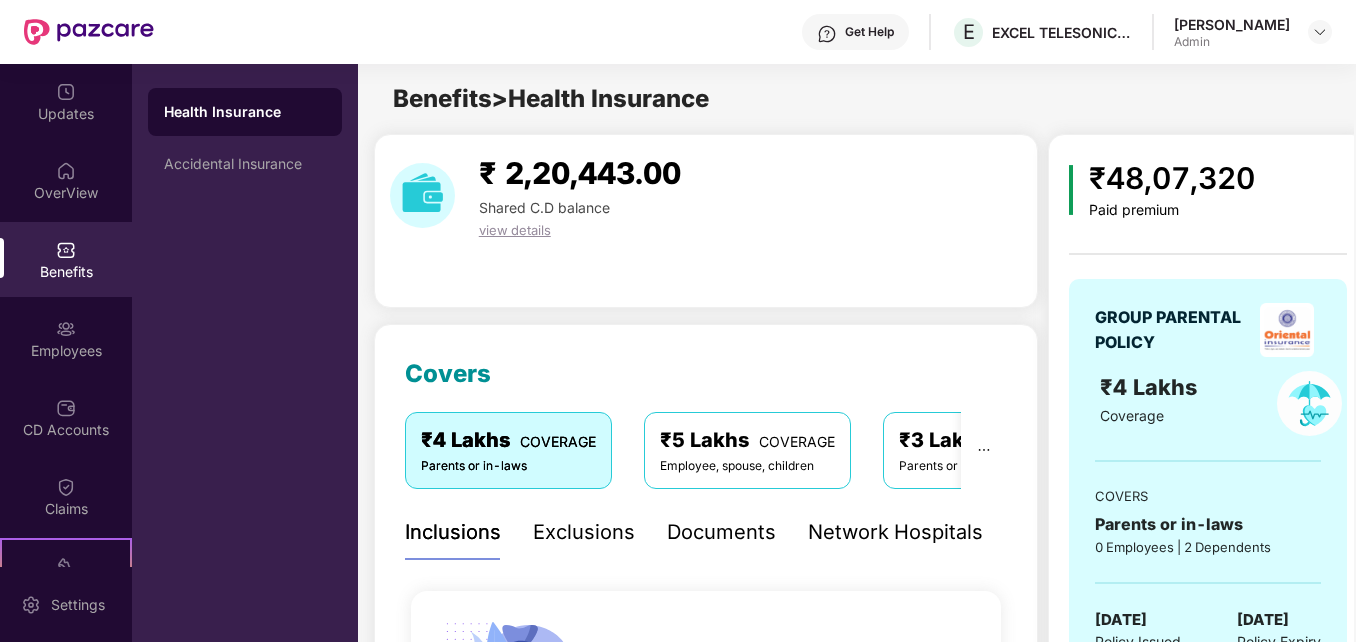 click on "Benefits" at bounding box center [66, 272] 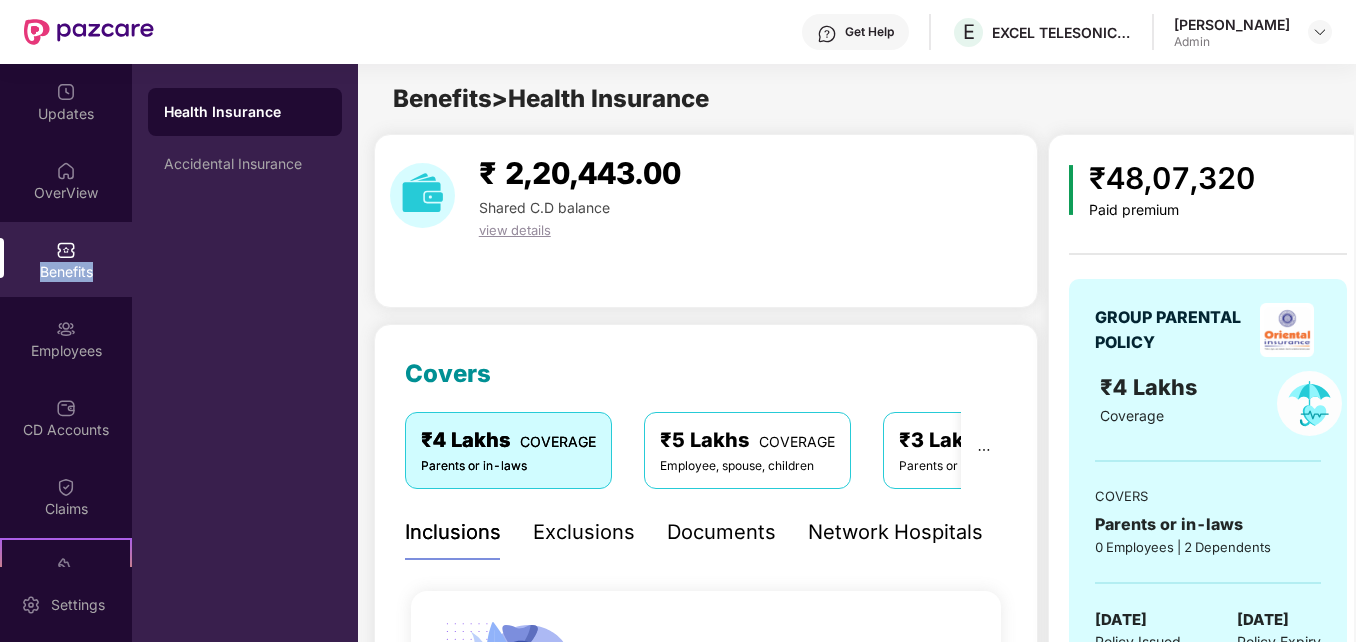click on "Benefits" at bounding box center (66, 272) 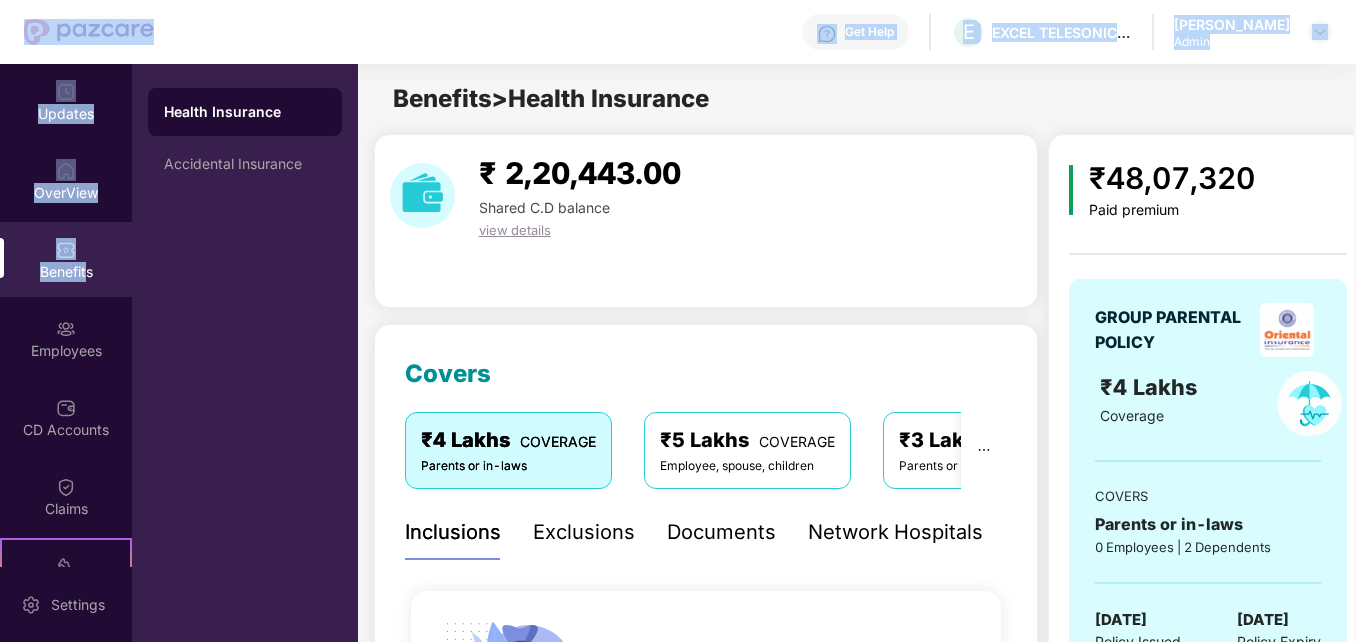 click on "Get Help E EXCEL TELESONIC INDIA PRIVATE LIMITED [PERSON_NAME] Bhowad Admin Updates OverView Benefits Employees CD Accounts Claims Stepathon New Challenge Endorsements My Orders Settings Health Insurance Accidental Insurance Benefits  >  Health Insurance ₹ 2,20,443.00 Shared C.D balance view details Covers ₹4 Lakhs COVERAGE Parents or in-laws ₹5 Lakhs COVERAGE Employee, spouse, children ₹3 Lakhs COVERAGE Parents or in-laws ₹5 Lakhs COVERAGE Parents or in-laws ₹2 Lakhs COVERAGE Parents or in-laws Inclusions Exclusions Documents Network Hospitals Sum Insured ₹4,00,000 Parents or Parents in Law. Normal Room Rent No capping Maximum amount of per day room charges for normal room. Subject to proportionate deduction. ICU Room Rent No capping Maximum amount of per day room charges for ICU. Subject to proportionate deduction. Disease-wise Capping Applicable Only Cataract Limit Rs 30,000/- per eye Pre Hospitalization 60 days Post Hospitalization 90 days Ambulance ₹1,000 Day Care Covered Covered and" at bounding box center [678, 321] 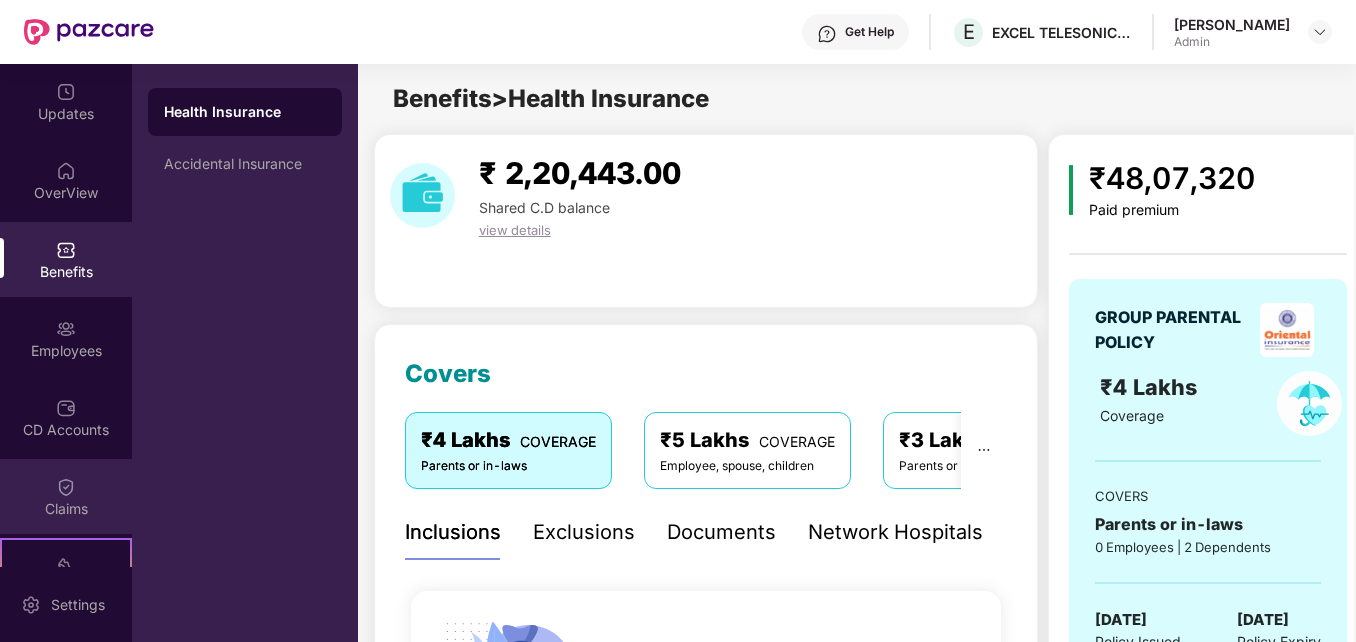click on "Claims" at bounding box center (66, 509) 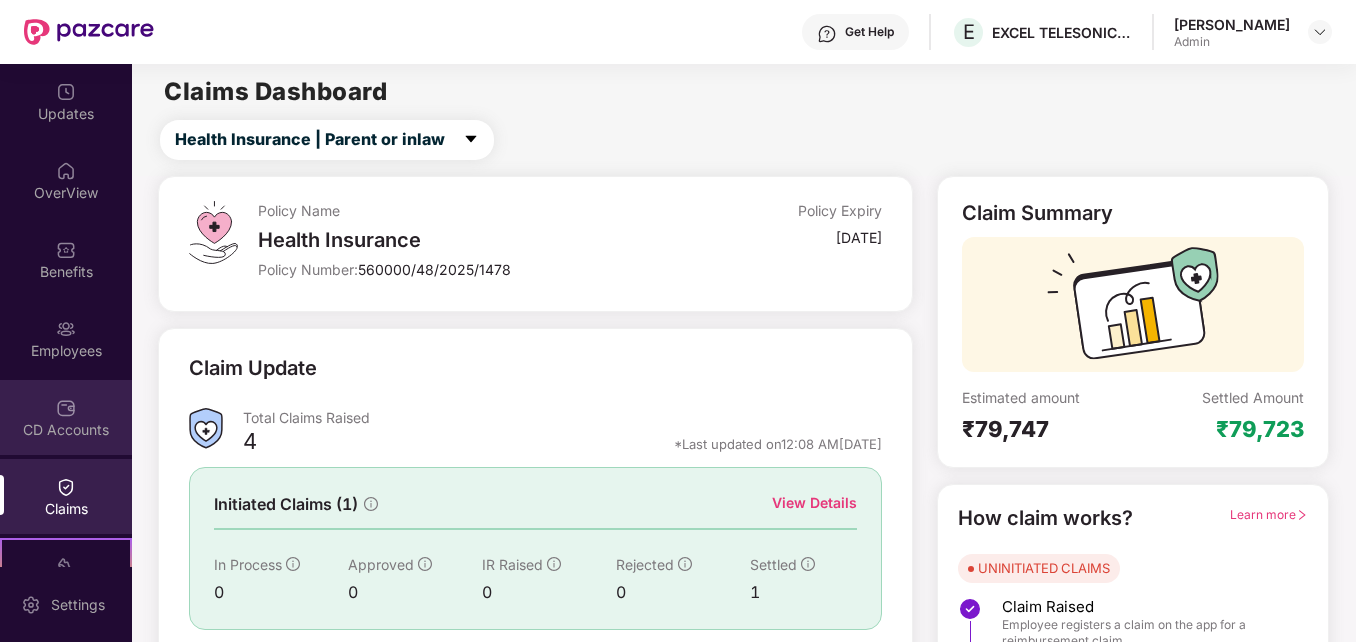 click on "CD Accounts" at bounding box center (66, 430) 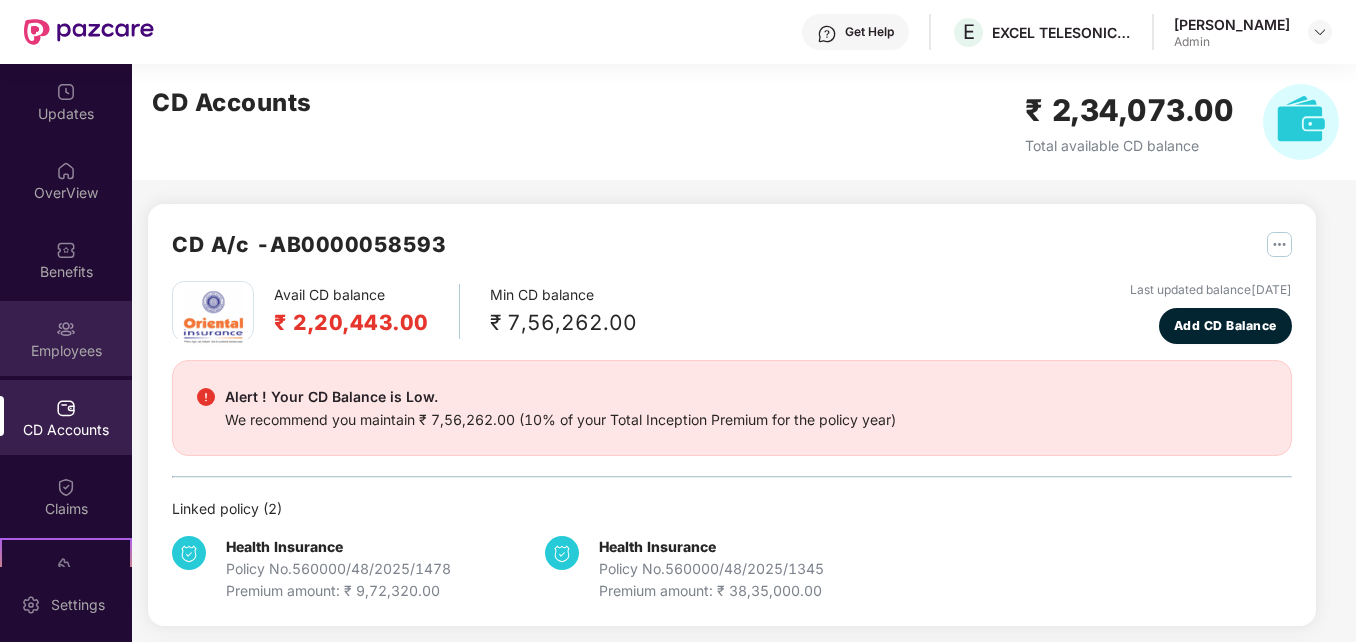 click on "Employees" at bounding box center [66, 338] 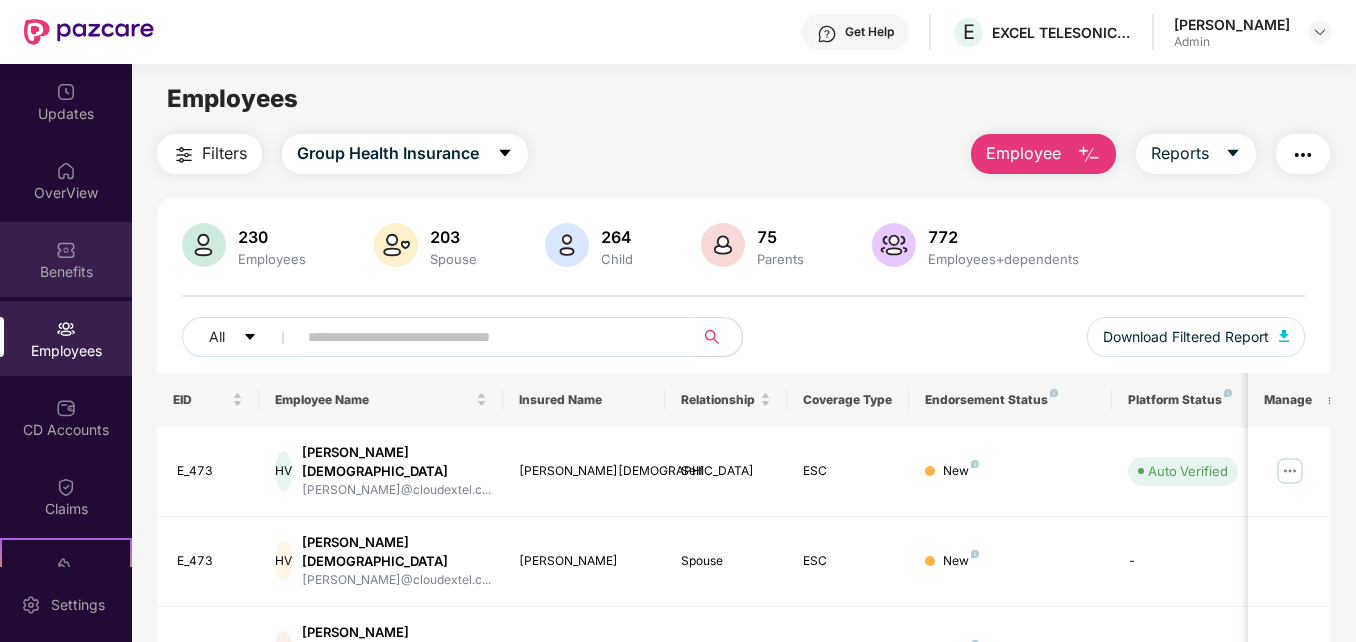 click on "Benefits" at bounding box center [66, 272] 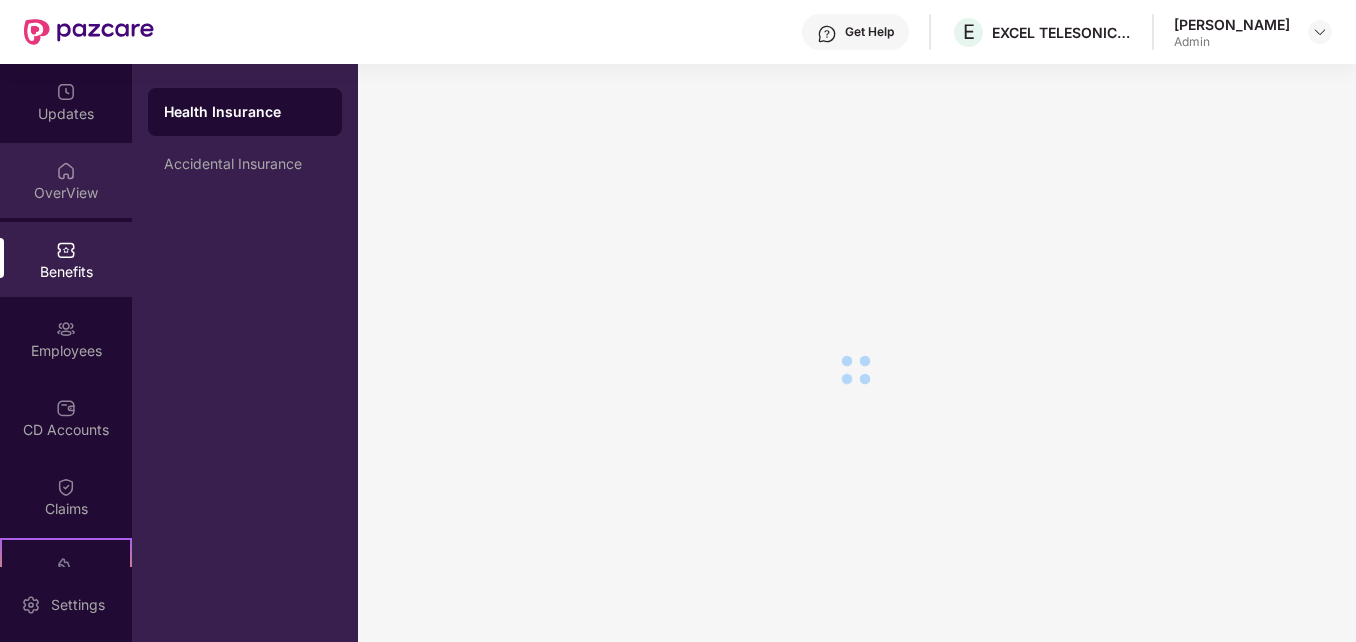 click on "OverView" at bounding box center (66, 180) 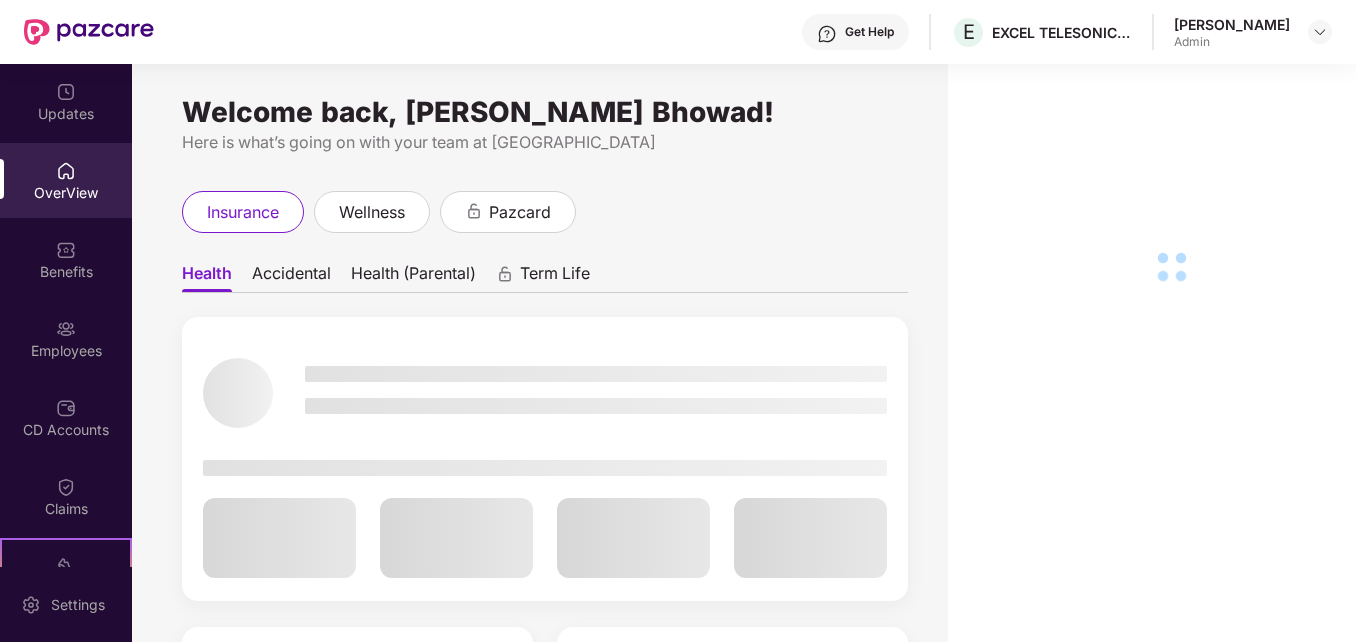 click on "Updates" at bounding box center (66, 101) 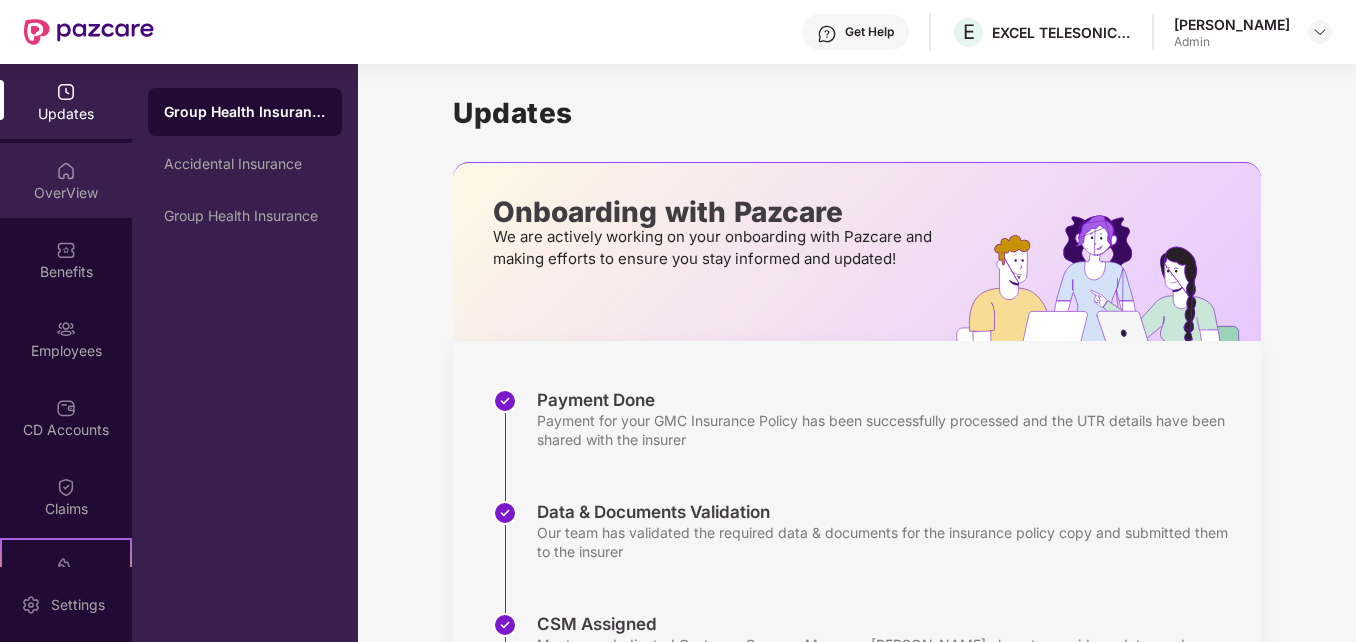 click on "OverView" at bounding box center [66, 180] 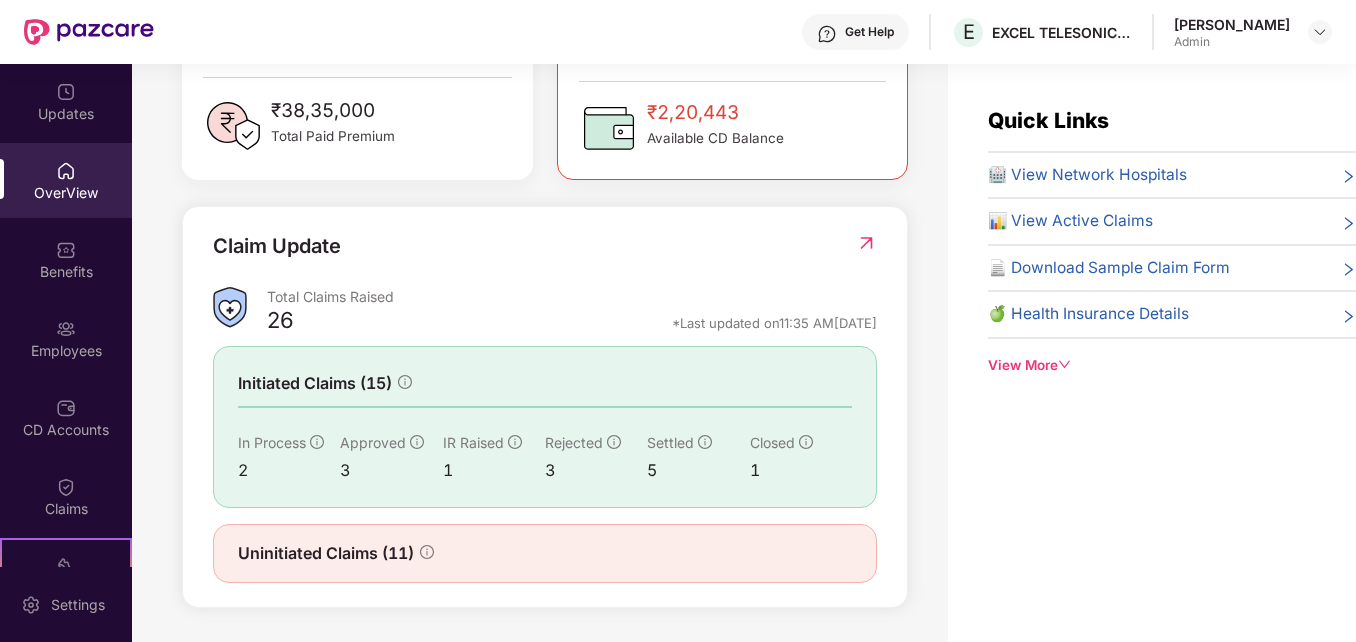 scroll, scrollTop: 589, scrollLeft: 0, axis: vertical 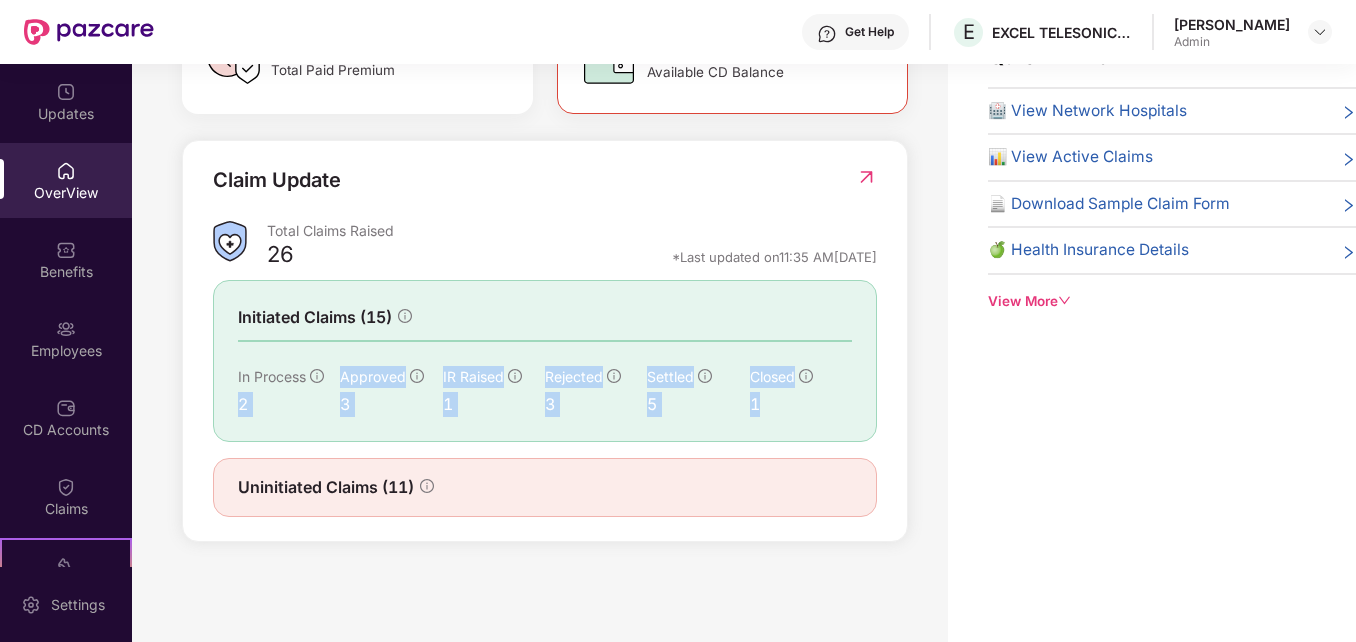 drag, startPoint x: 235, startPoint y: 391, endPoint x: 810, endPoint y: 431, distance: 576.38965 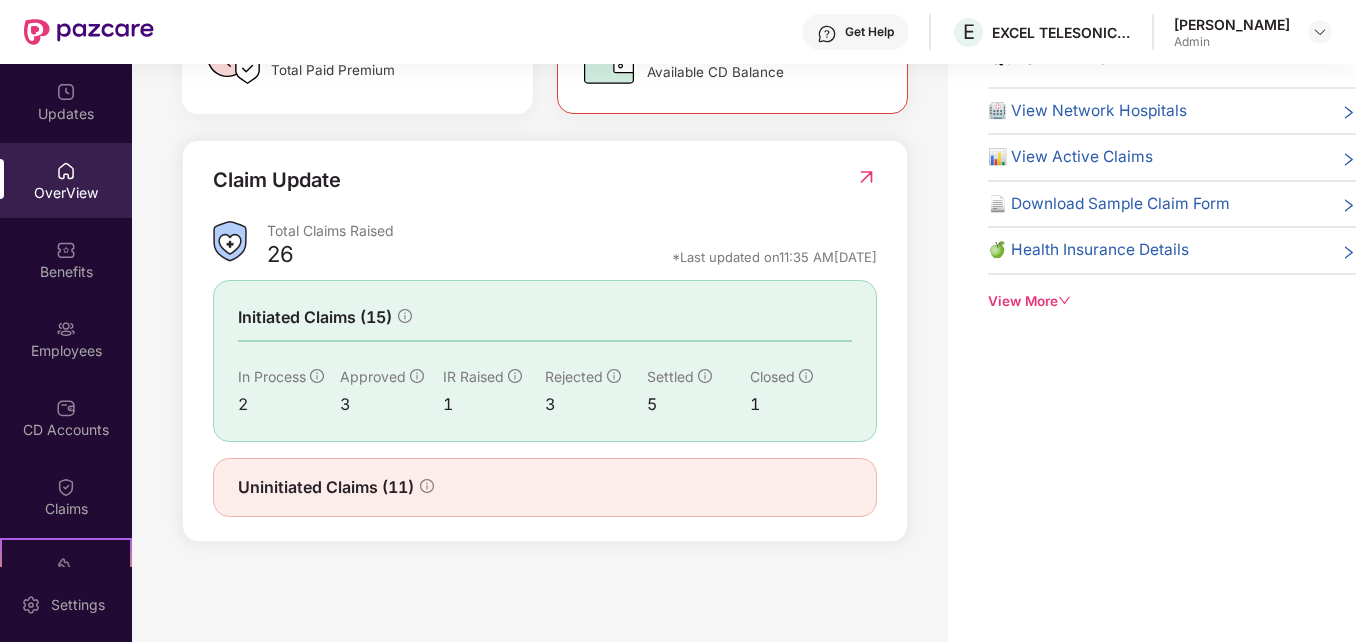 click on "Welcome back, [PERSON_NAME] Bhowad!  Here is what’s going on with your team at Pazcare    insurance   wellness   pazcard   Health   Accidental   Health (Parental)   Term Life Group Health Insurance Employee, spouse, children Coverage:  ₹5 Lakhs Employees   Deleted Lives (65) 697 Total Lives 688 Health Card Available 5 In Process 4 Yet to Endorse Premium ₹38,35,000 Total Paid Premium Low CD Balance Update CD ₹2,20,443 Available CD Balance Claim Update Total Claims Raised 26 *Last updated on  11:35 AM[DATE] Initiated Claims (15) In Process 2 Approved 3 IR Raised 1 Rejected 3 Settled 5 Closed 1 Uninitiated Claims (11)" at bounding box center (540, 301) 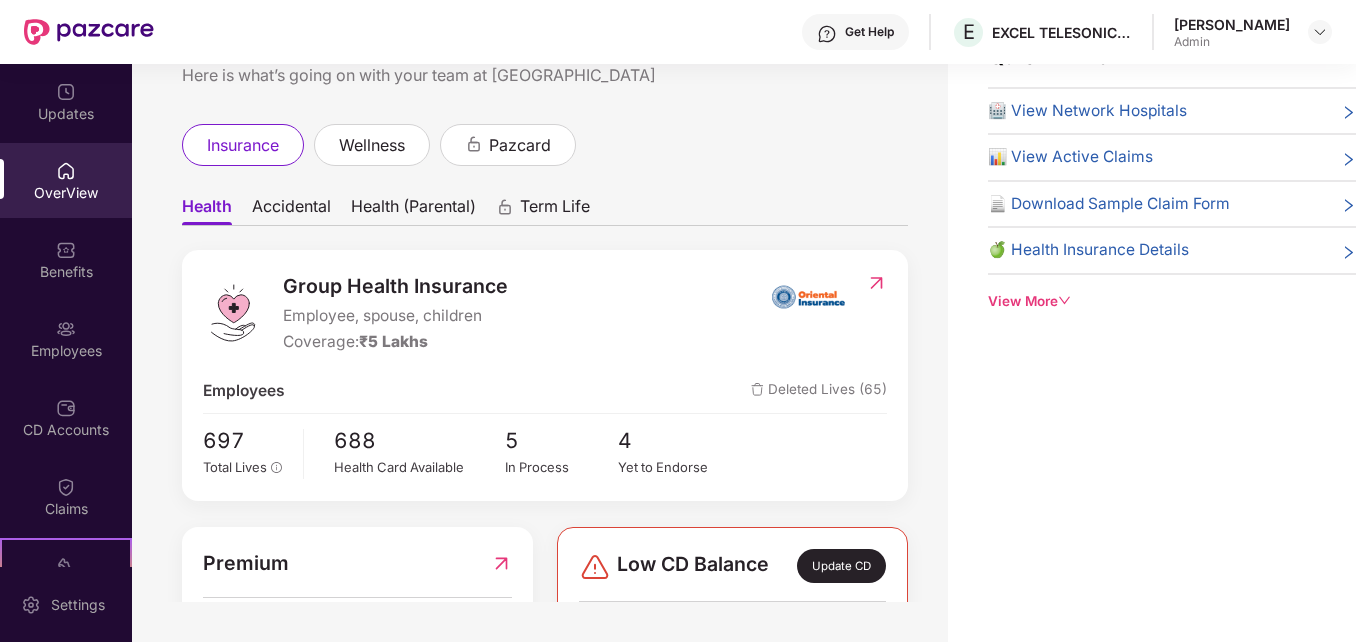 scroll, scrollTop: 0, scrollLeft: 0, axis: both 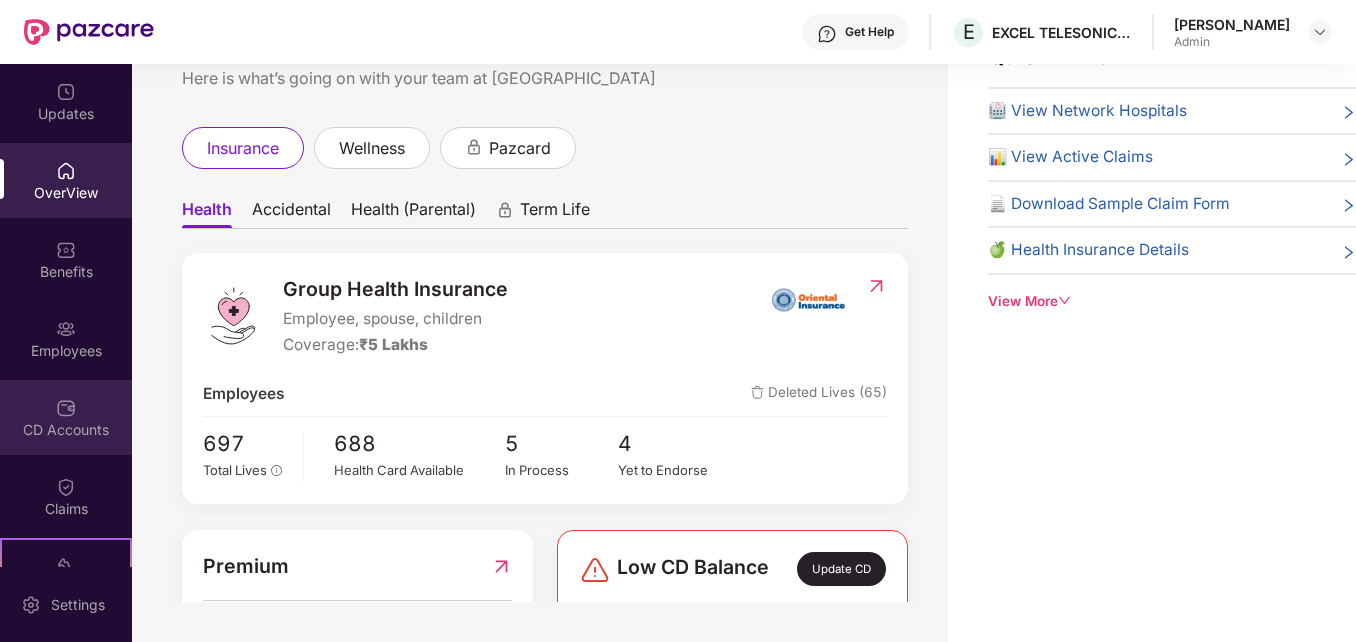 click on "CD Accounts" at bounding box center (66, 417) 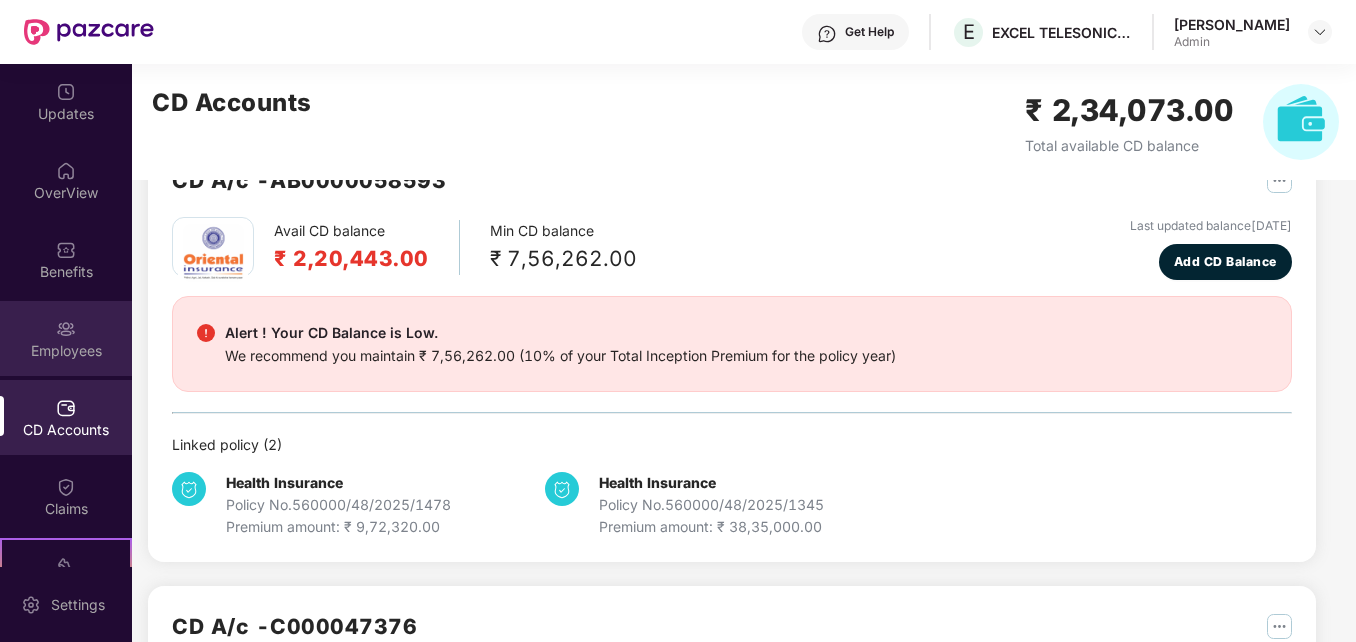 click at bounding box center [66, 329] 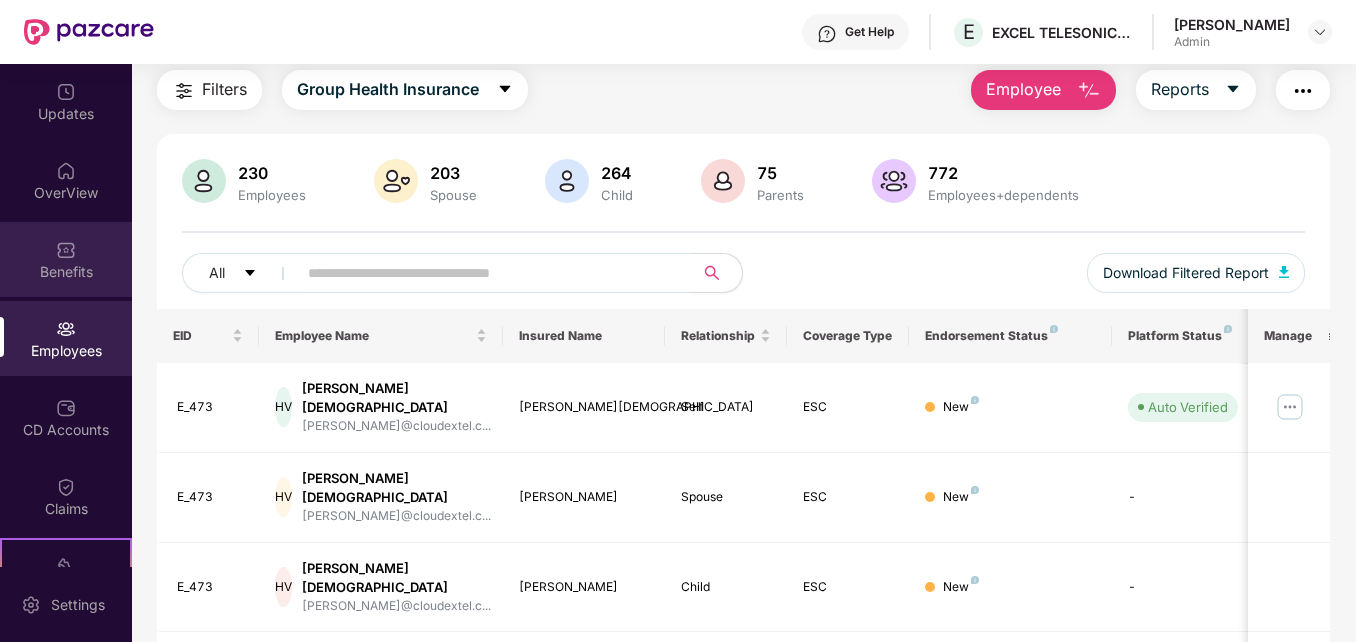 click on "Benefits" at bounding box center (66, 259) 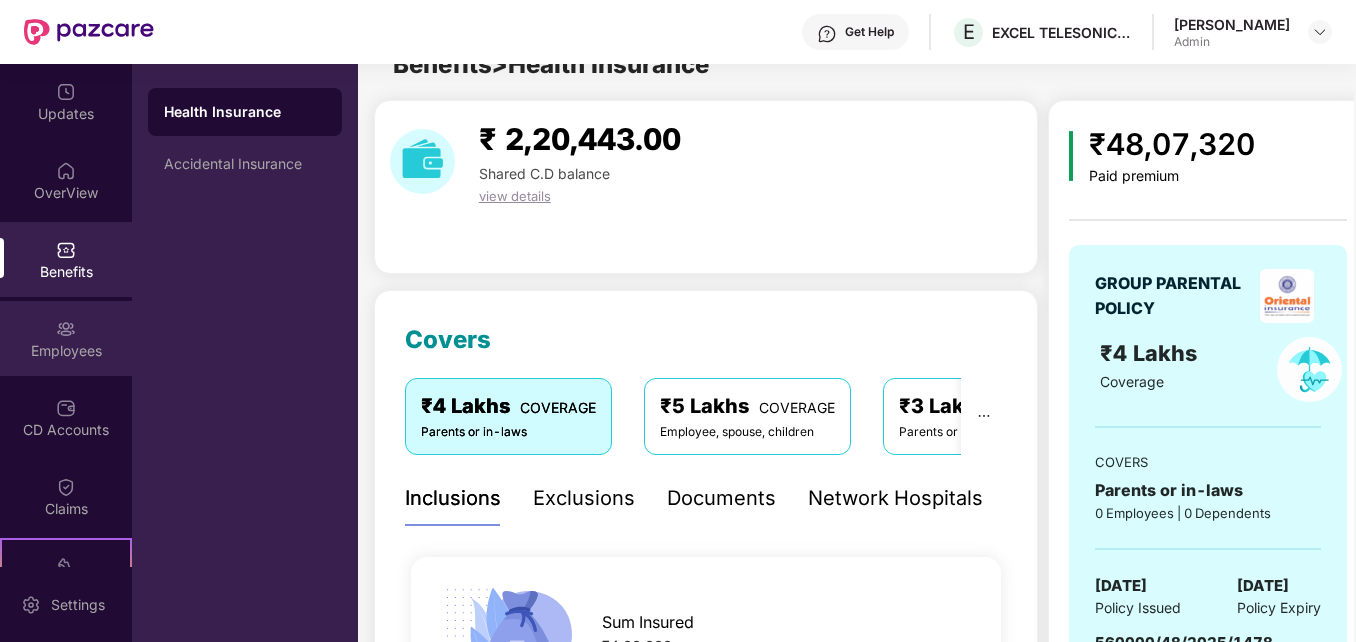 scroll, scrollTop: 64, scrollLeft: 0, axis: vertical 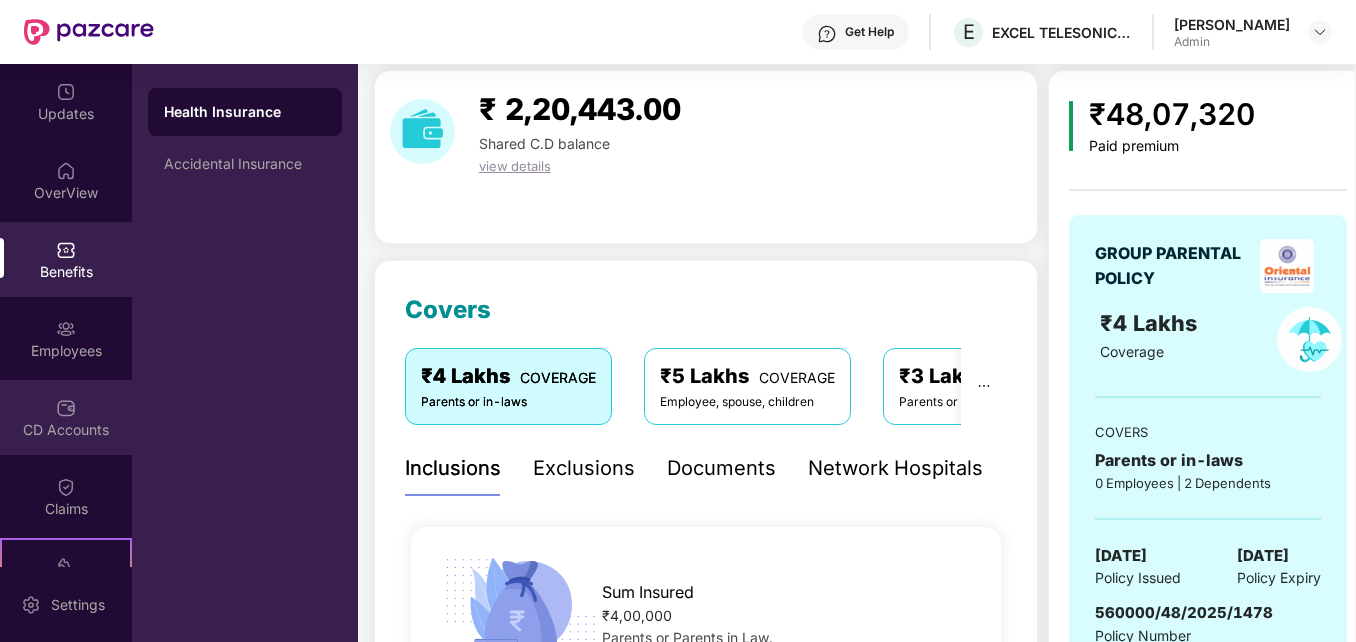 click on "CD Accounts" at bounding box center (66, 417) 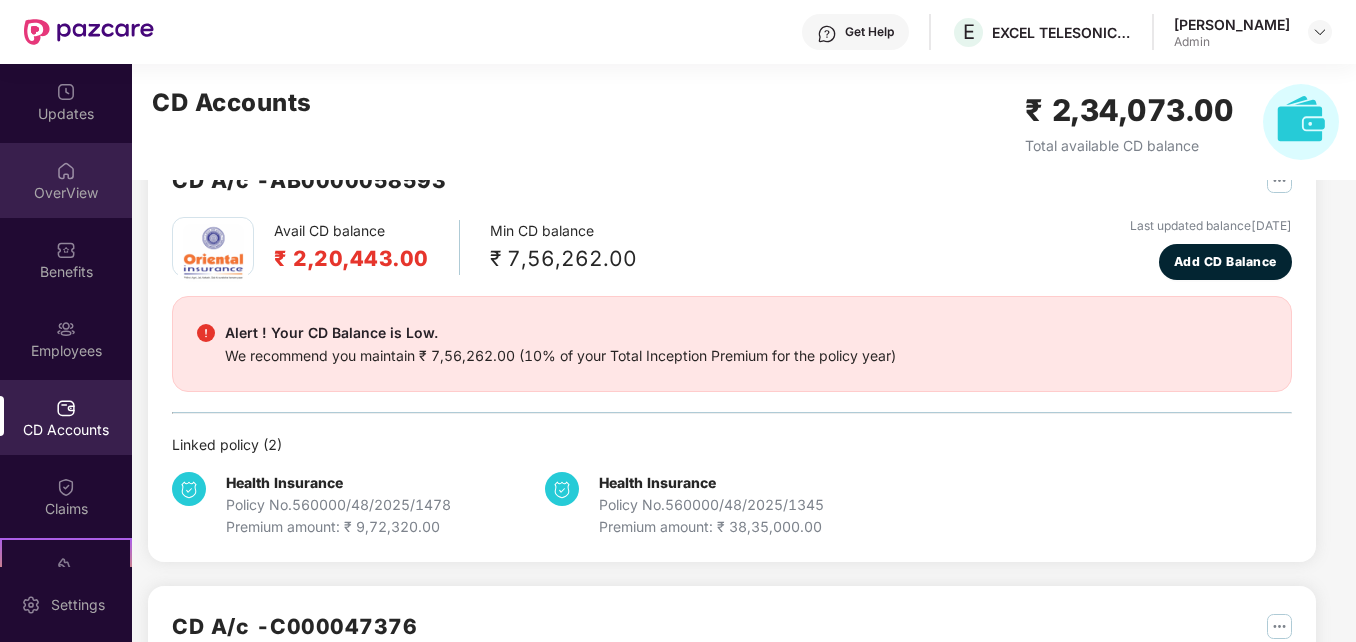 click on "OverView" at bounding box center (66, 180) 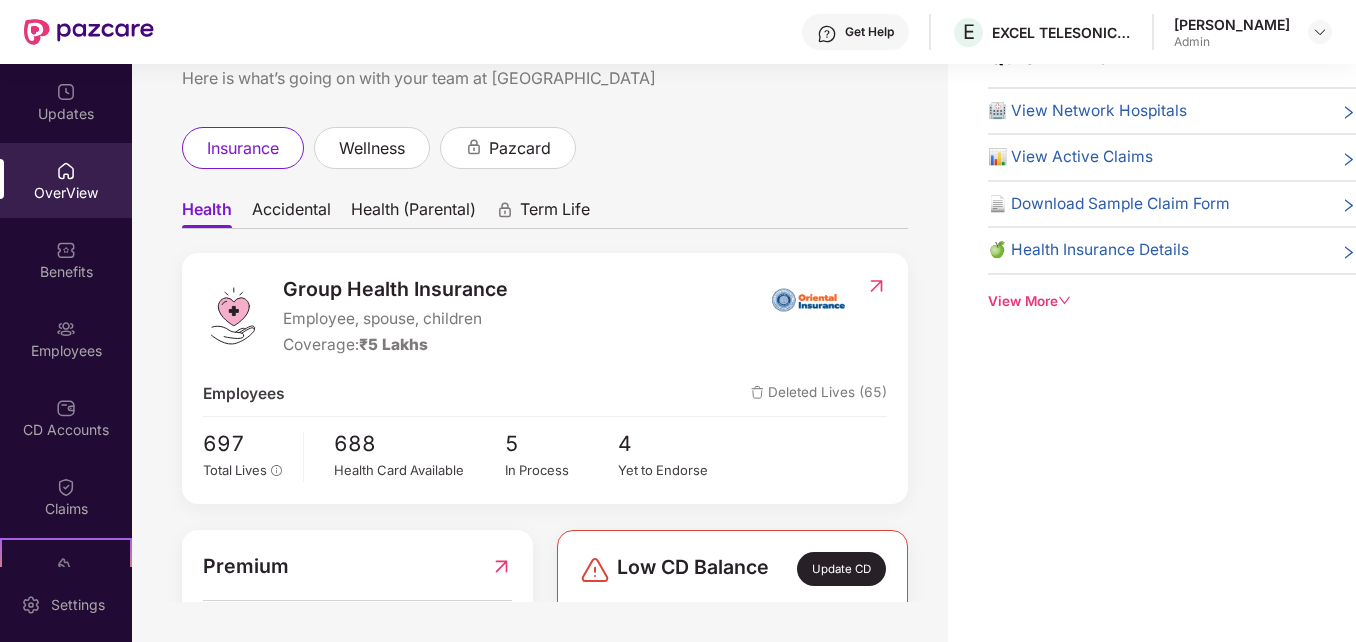 click on "Benefits" at bounding box center (66, 272) 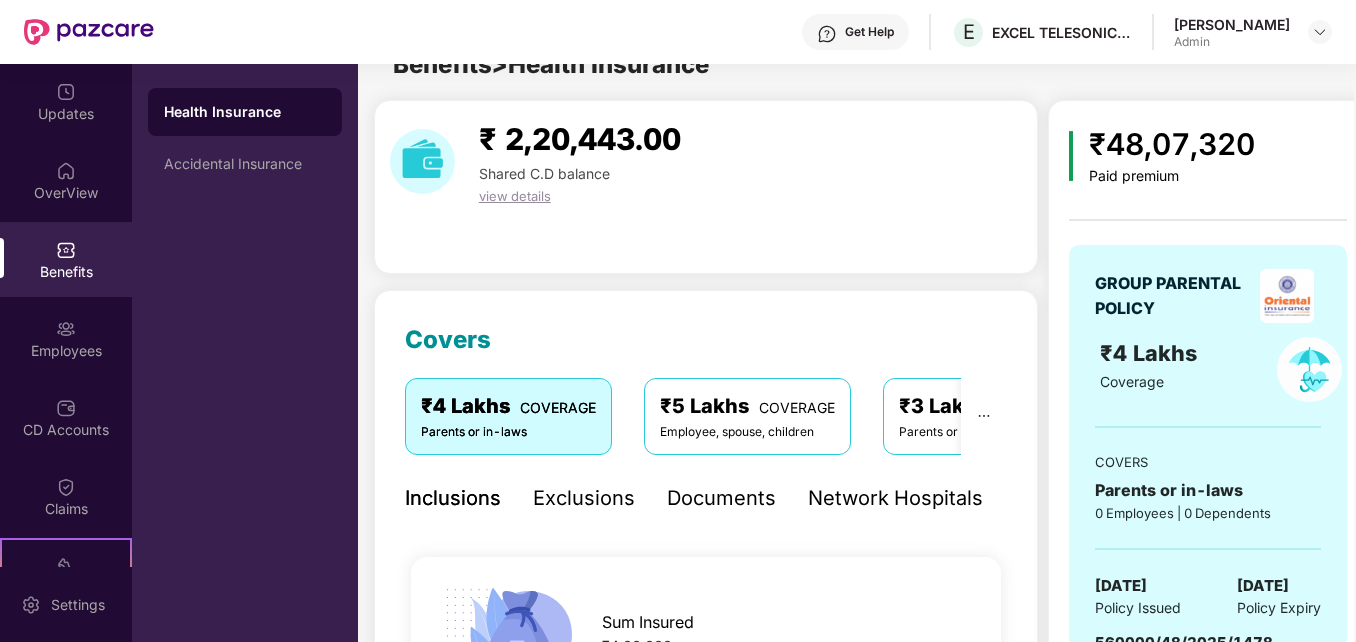 scroll, scrollTop: 64, scrollLeft: 0, axis: vertical 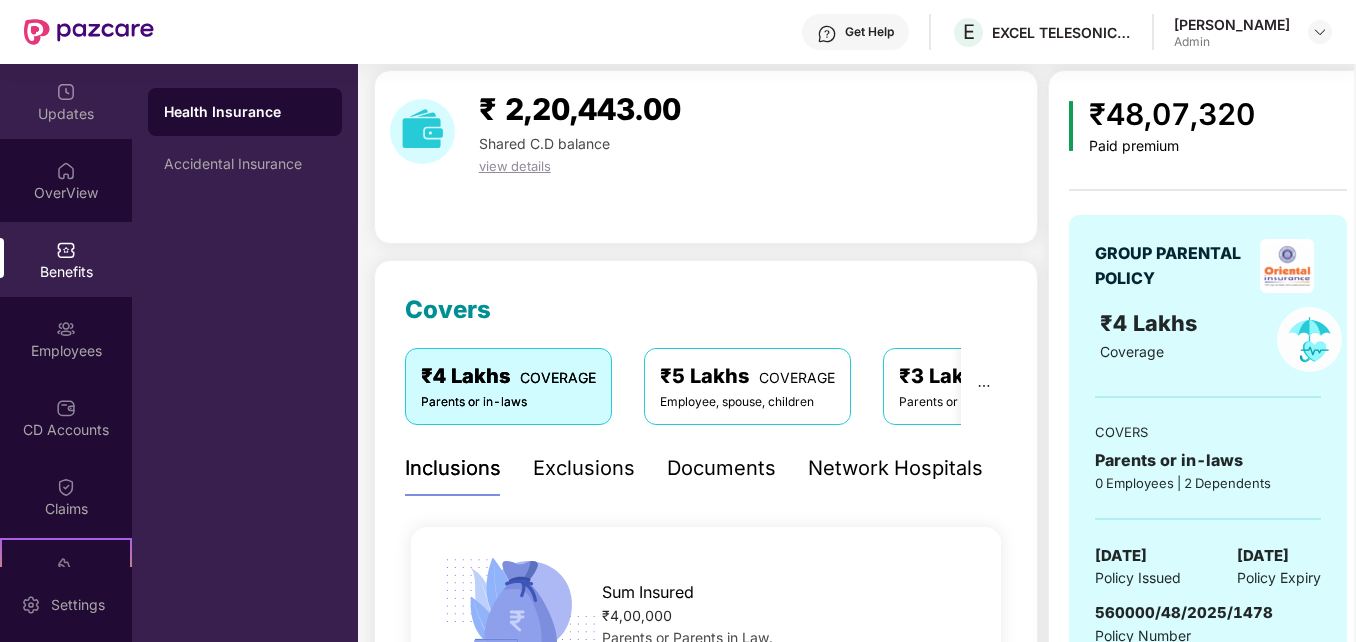 click on "Updates" at bounding box center [66, 101] 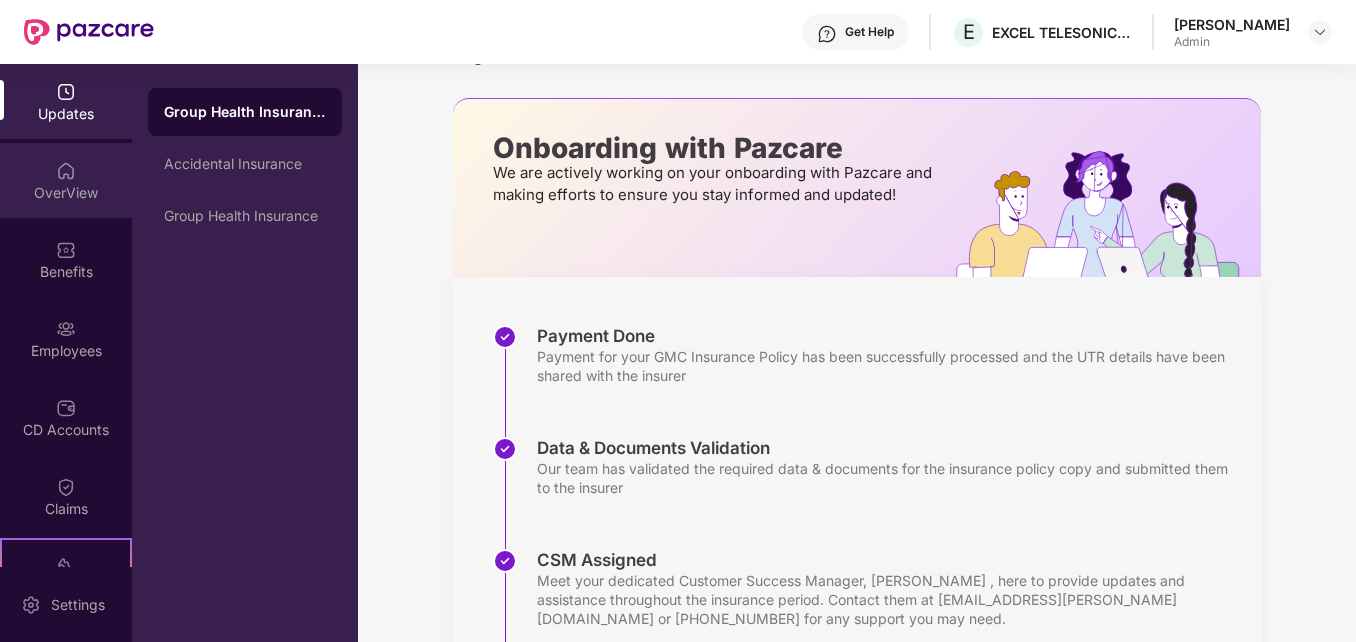 click on "OverView" at bounding box center [66, 180] 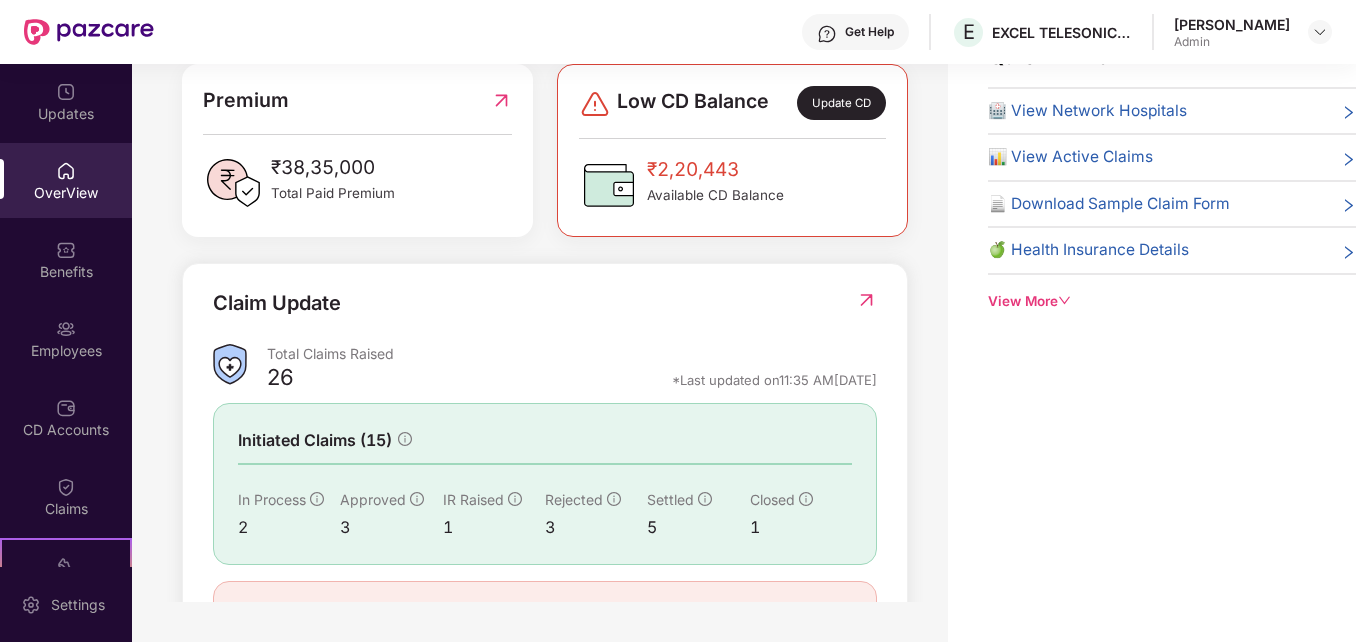 scroll, scrollTop: 589, scrollLeft: 0, axis: vertical 